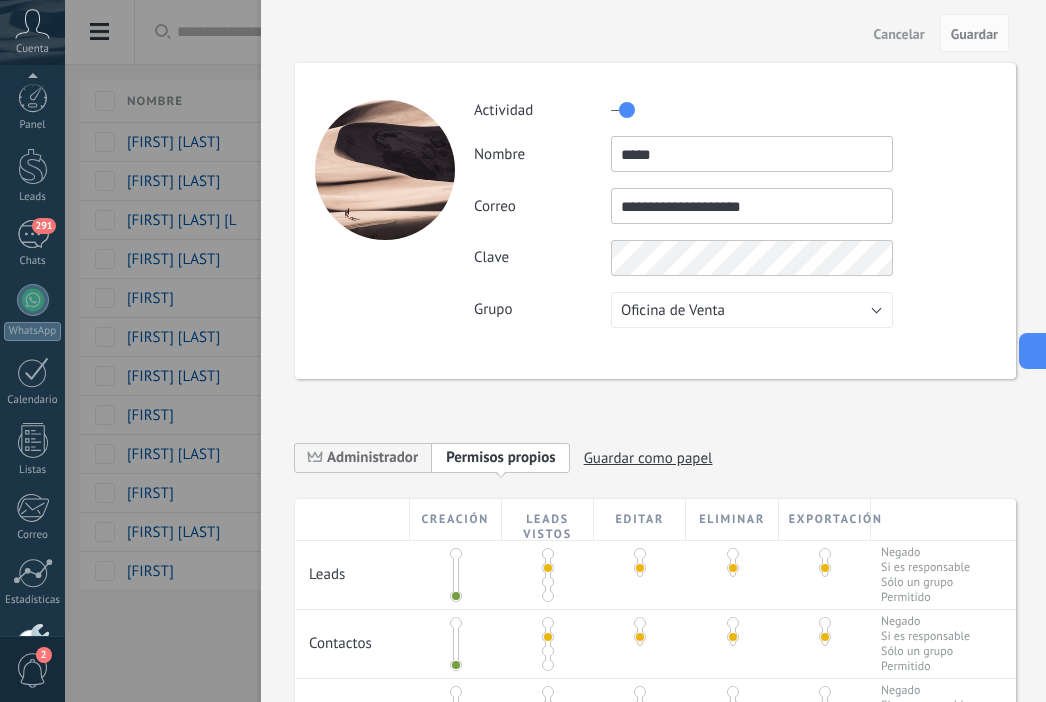 scroll, scrollTop: 0, scrollLeft: 0, axis: both 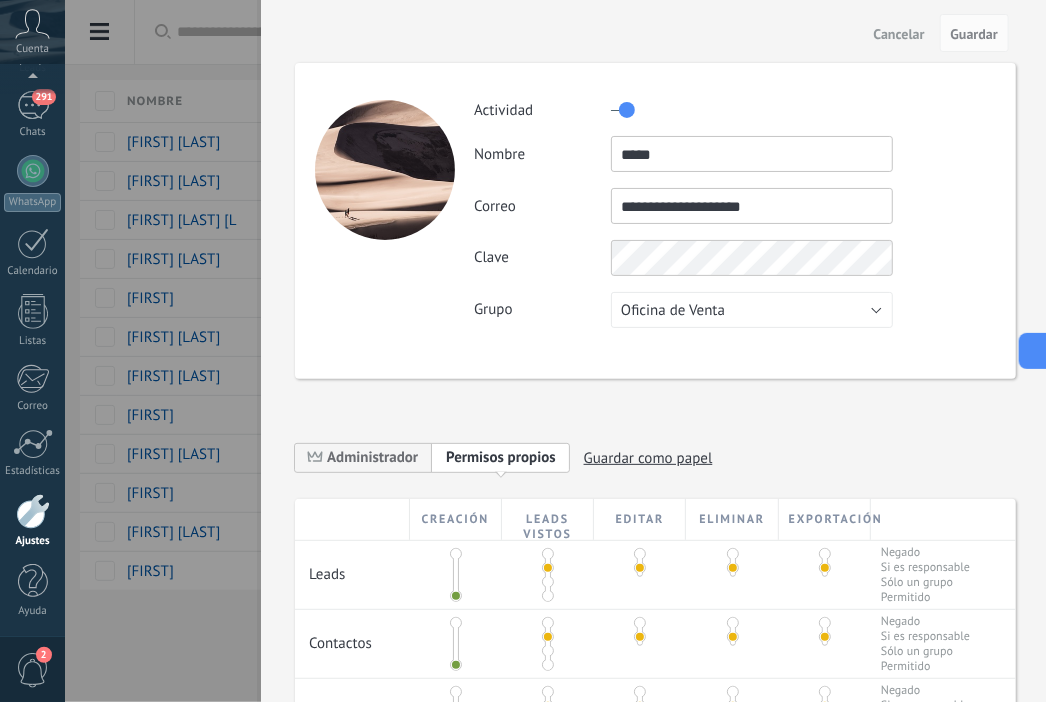 click at bounding box center [523, 351] 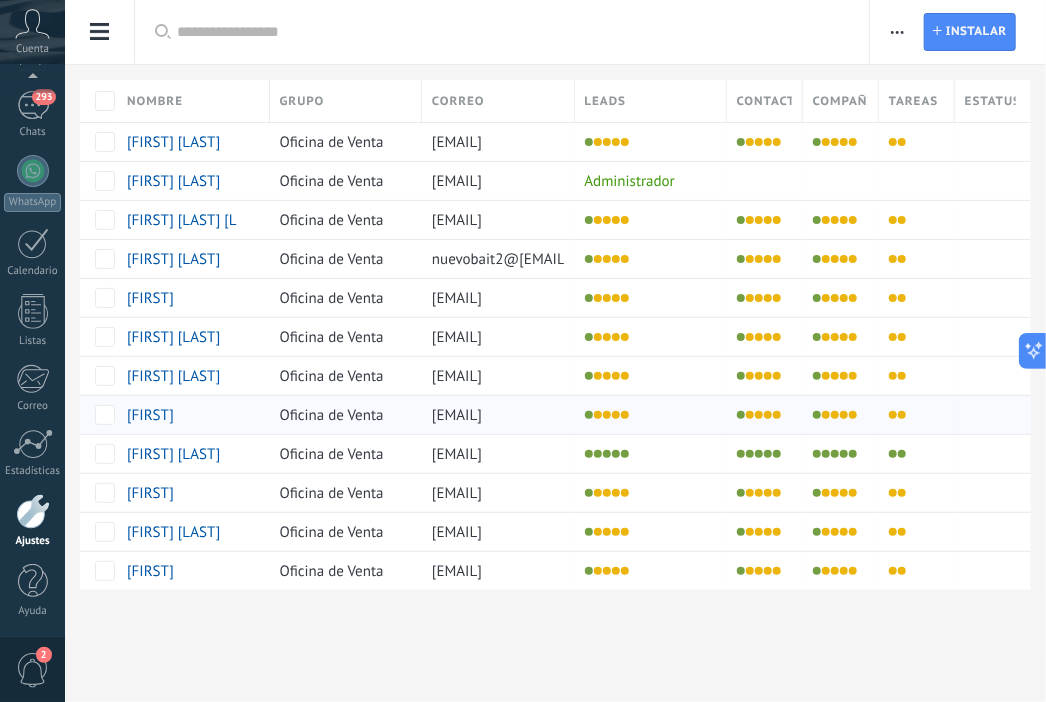 click on "[FIRST]" at bounding box center [150, 415] 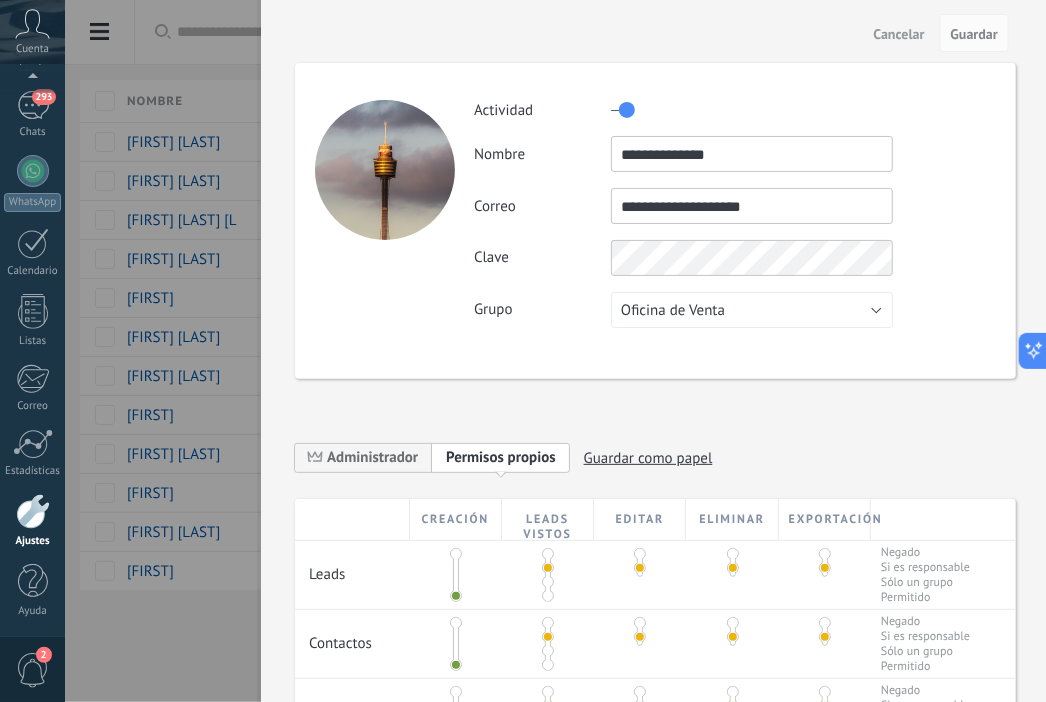 click on "[MASKED]" at bounding box center (752, 154) 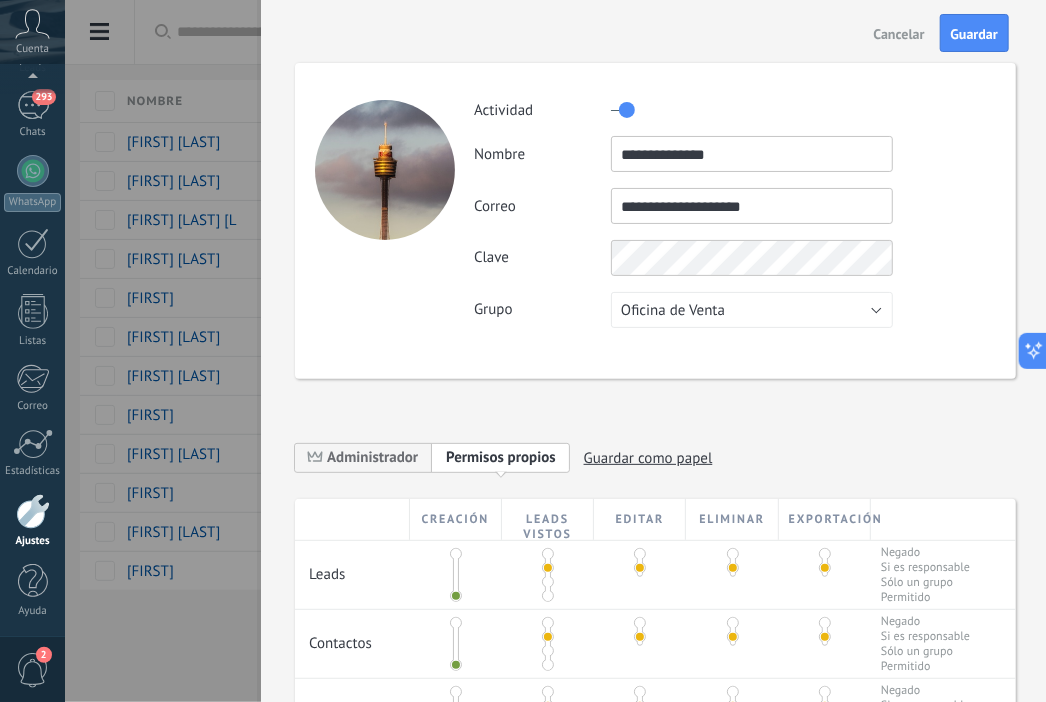 type on "[MASKED]" 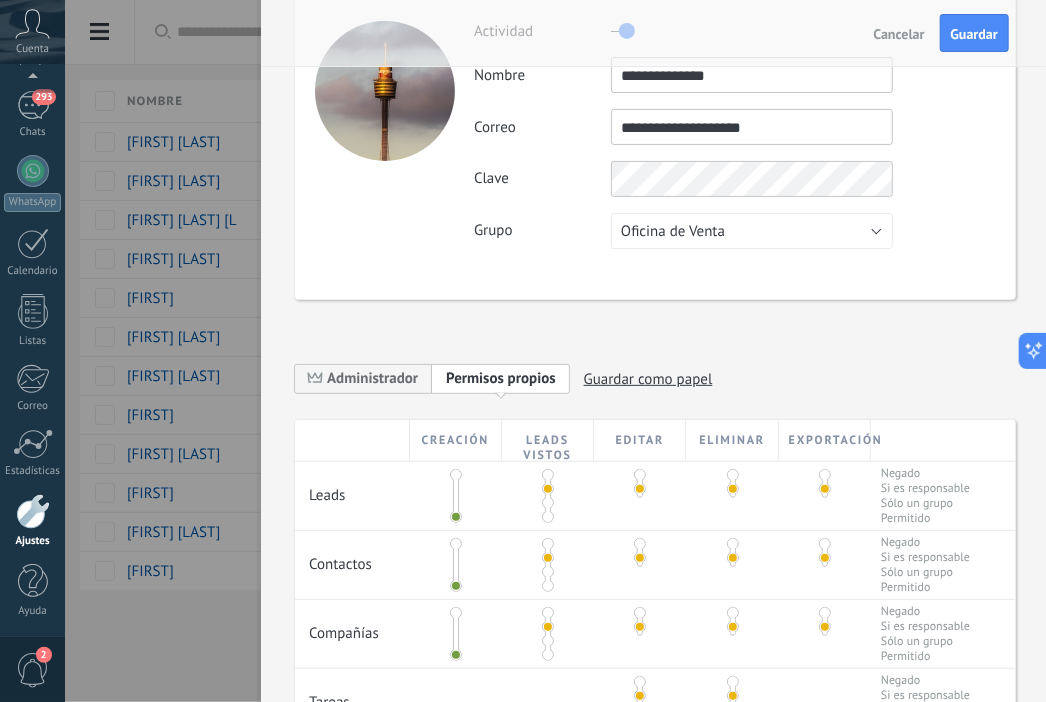 scroll, scrollTop: 104, scrollLeft: 0, axis: vertical 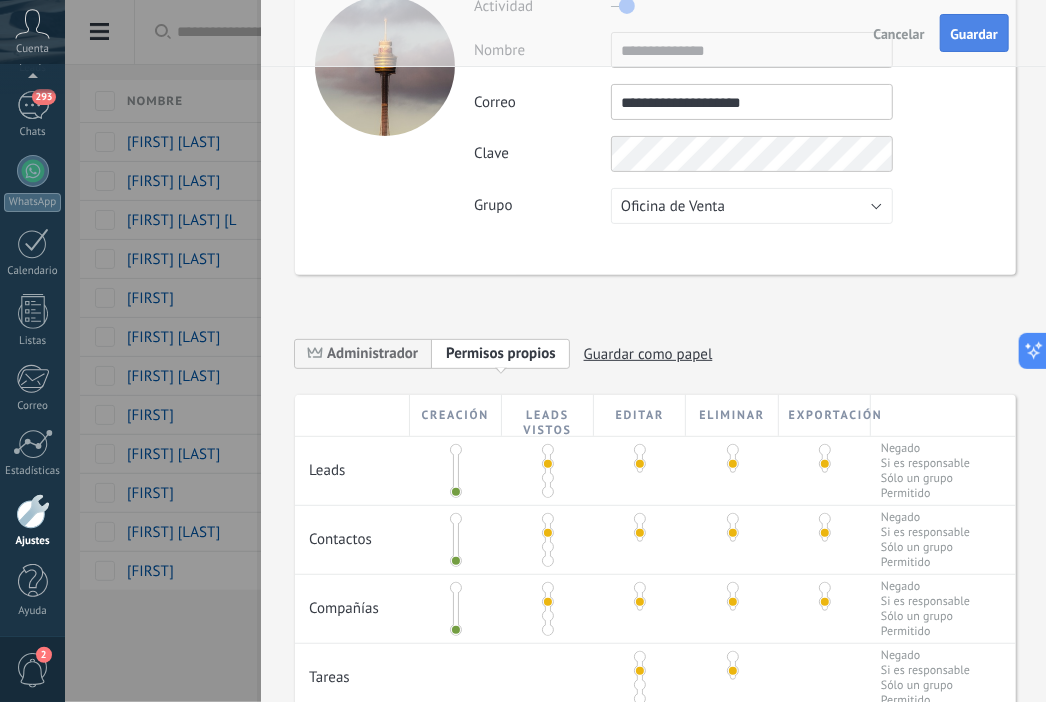 click on "Guardar" at bounding box center [974, 33] 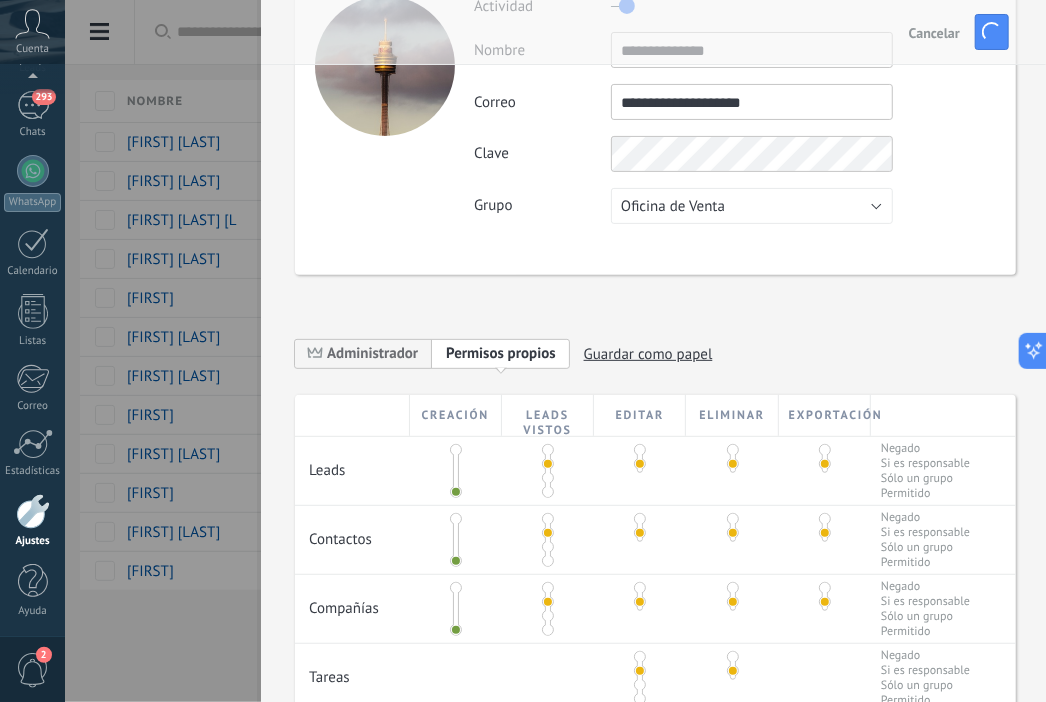 scroll, scrollTop: 0, scrollLeft: 0, axis: both 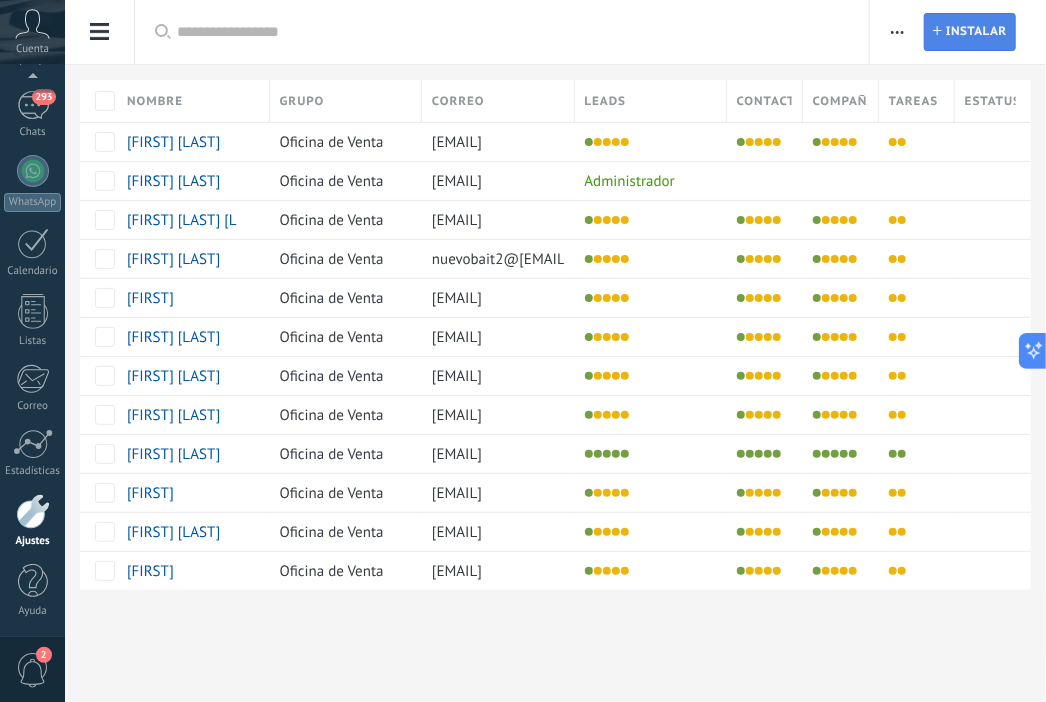 click on "Instalar" at bounding box center (976, 32) 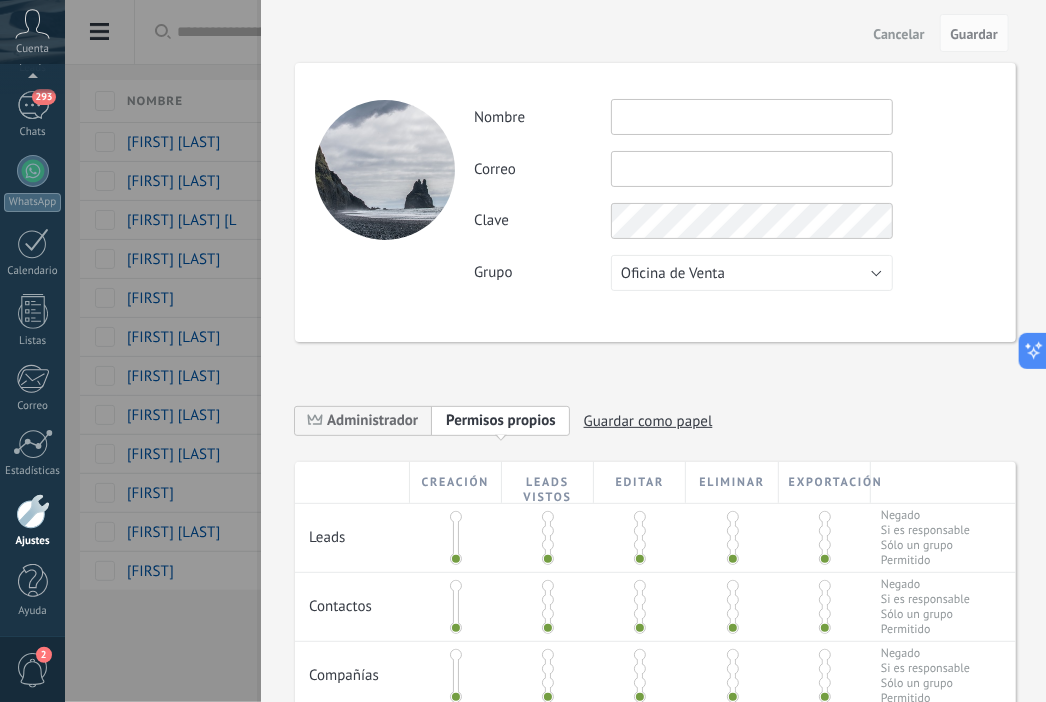click at bounding box center (752, 117) 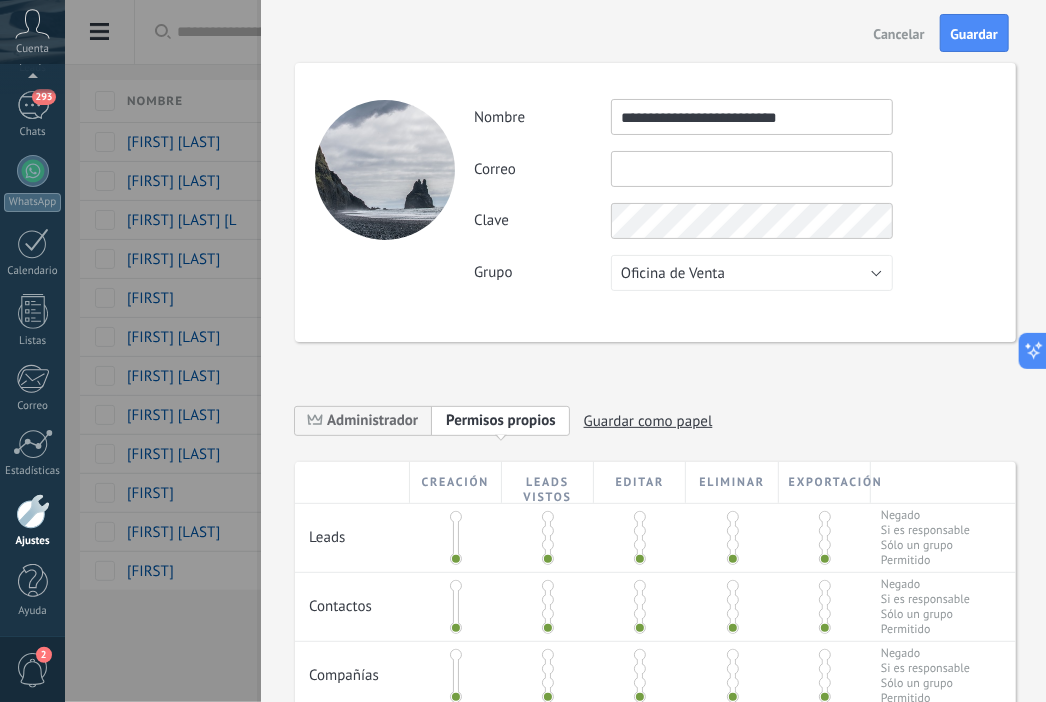 type on "**********" 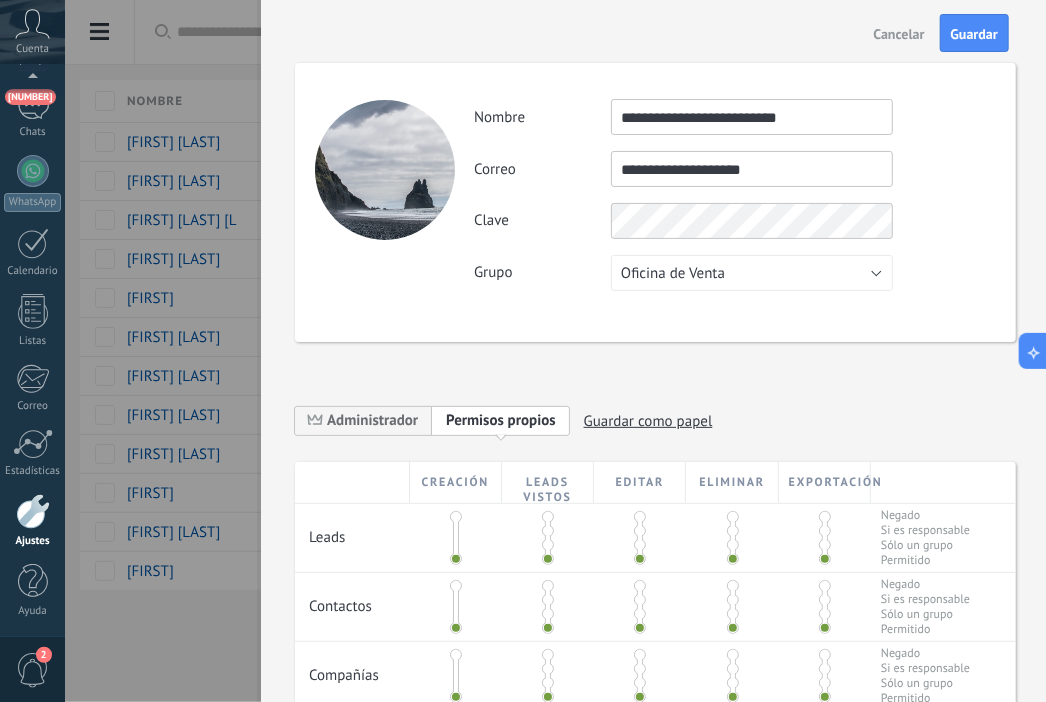 type on "**********" 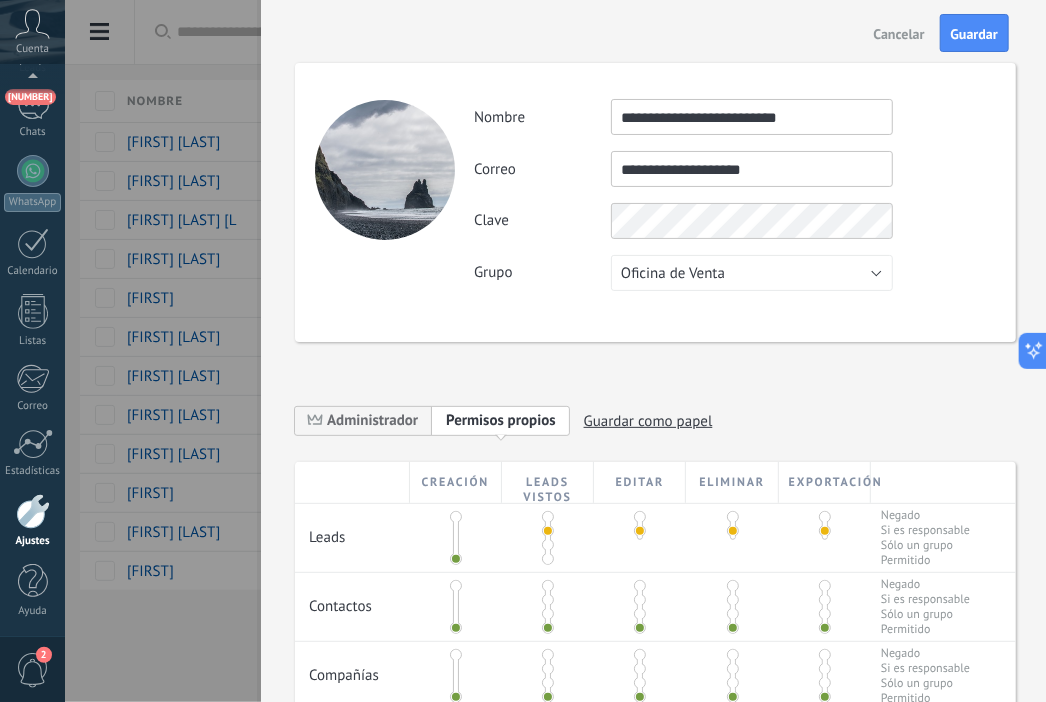 scroll, scrollTop: 70, scrollLeft: 0, axis: vertical 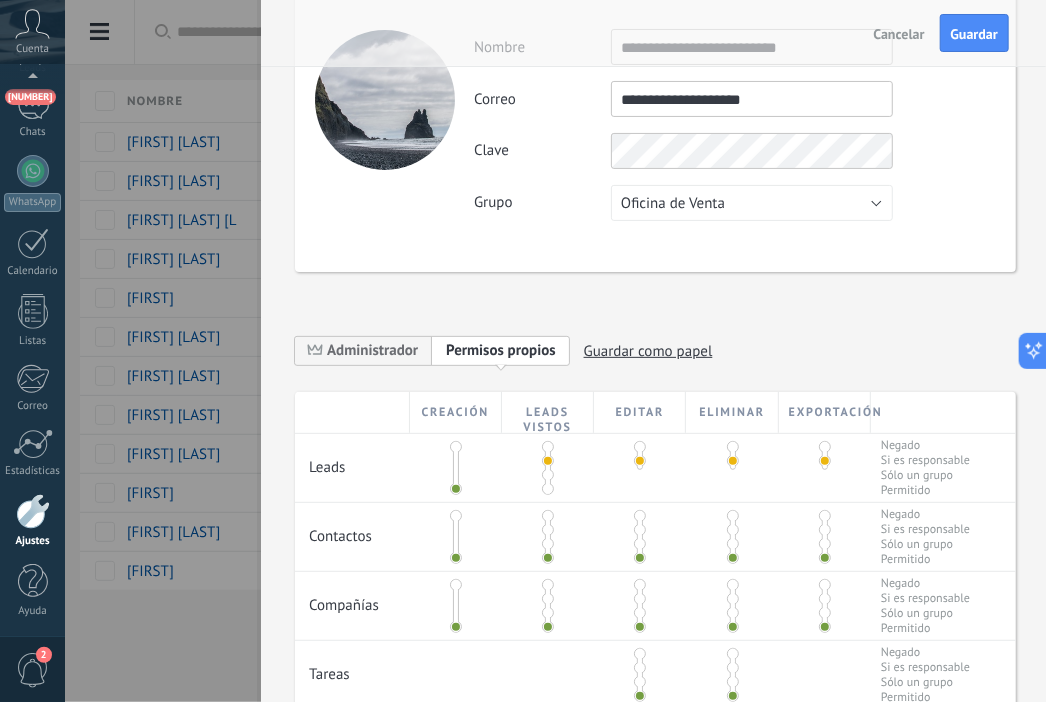 click at bounding box center (548, 530) 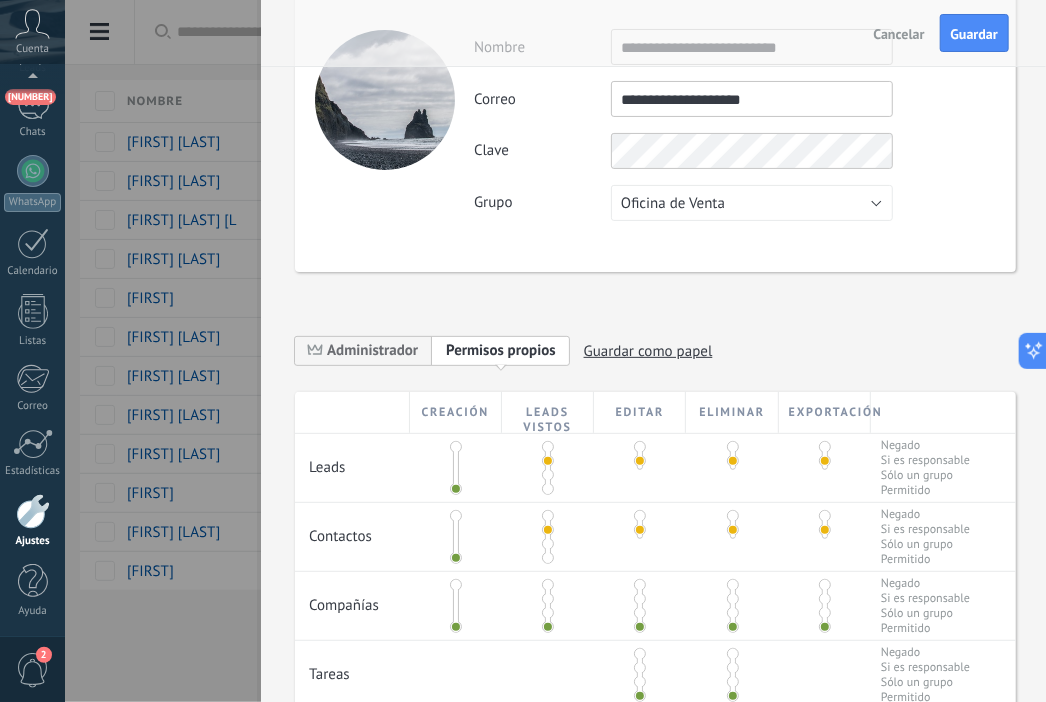 click at bounding box center (548, 599) 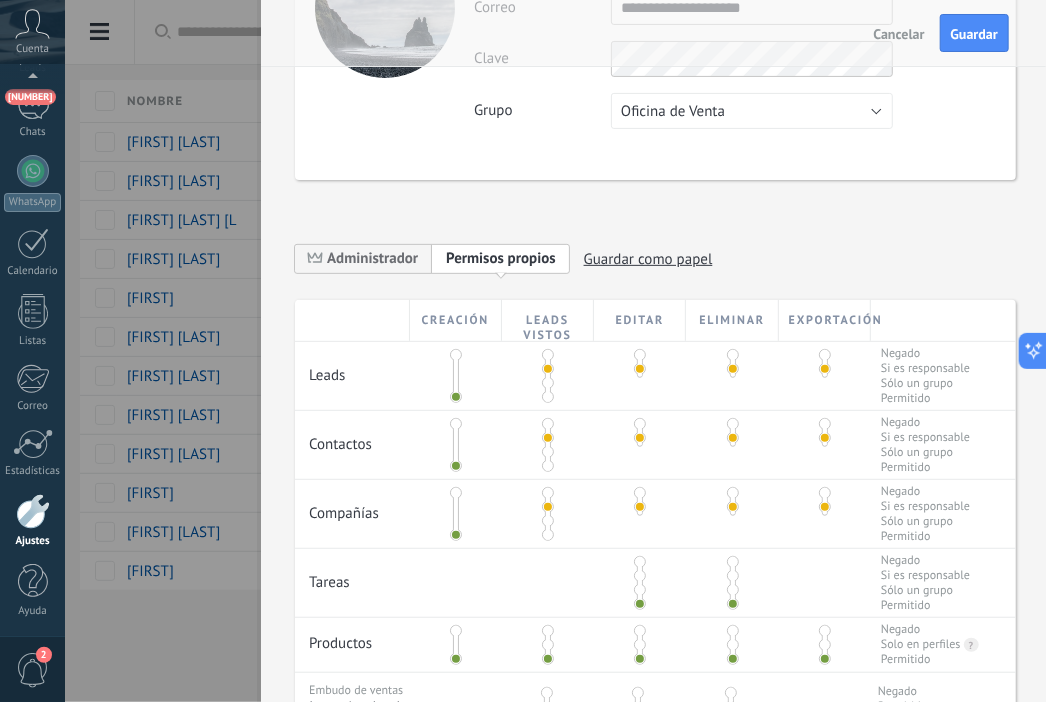 scroll, scrollTop: 280, scrollLeft: 0, axis: vertical 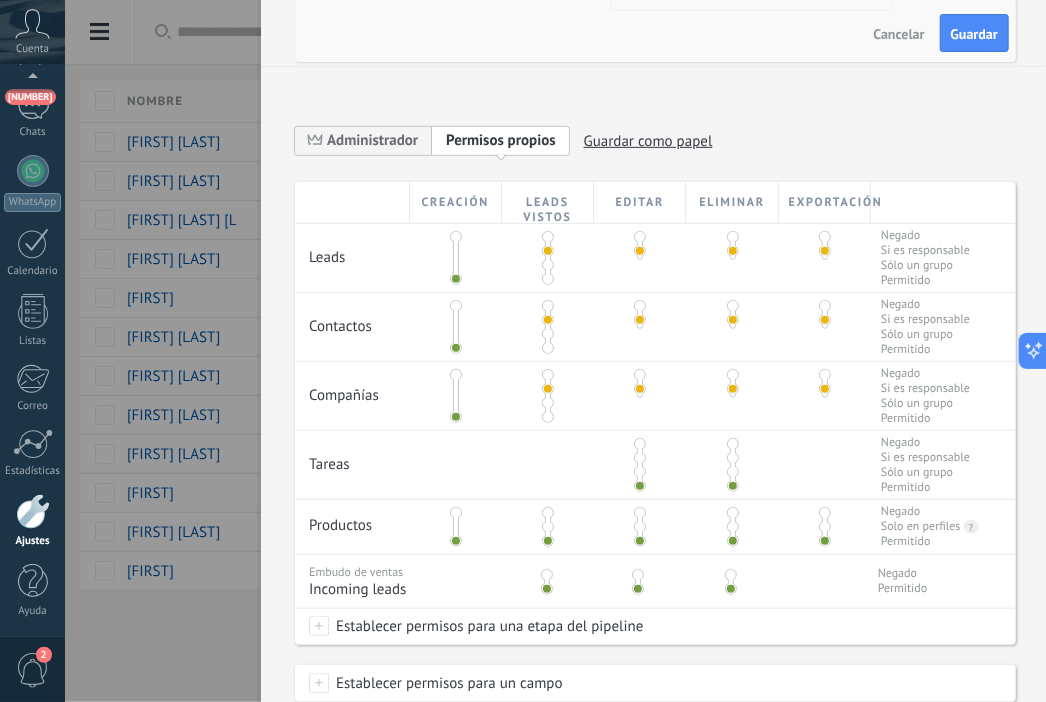 click at bounding box center (640, 458) 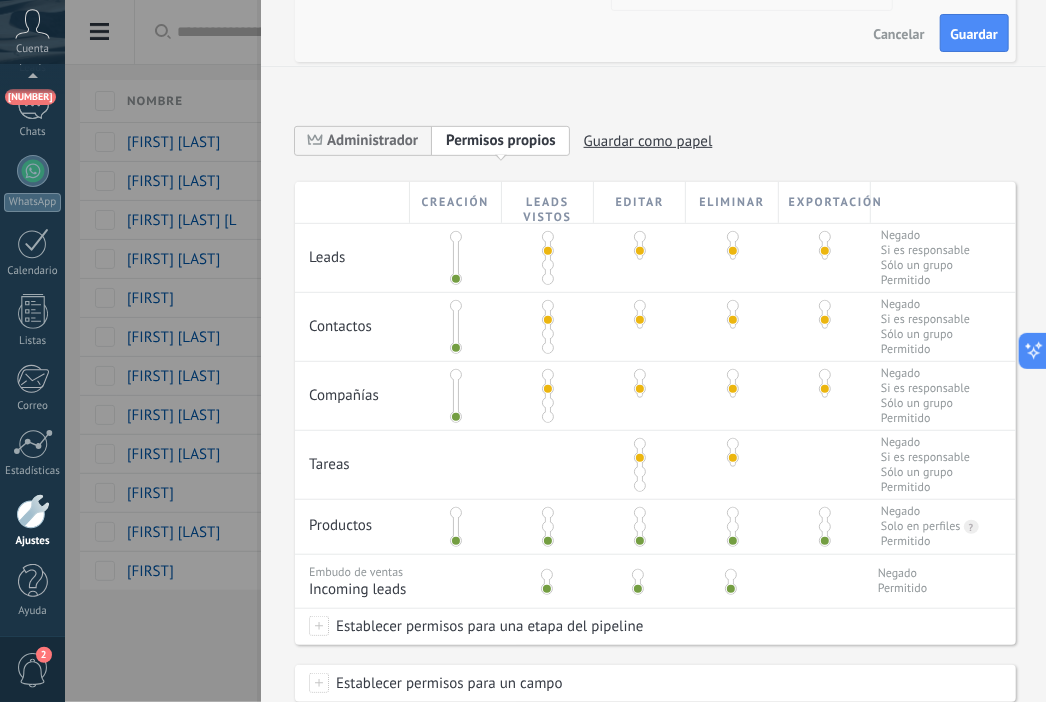 click at bounding box center [548, 527] 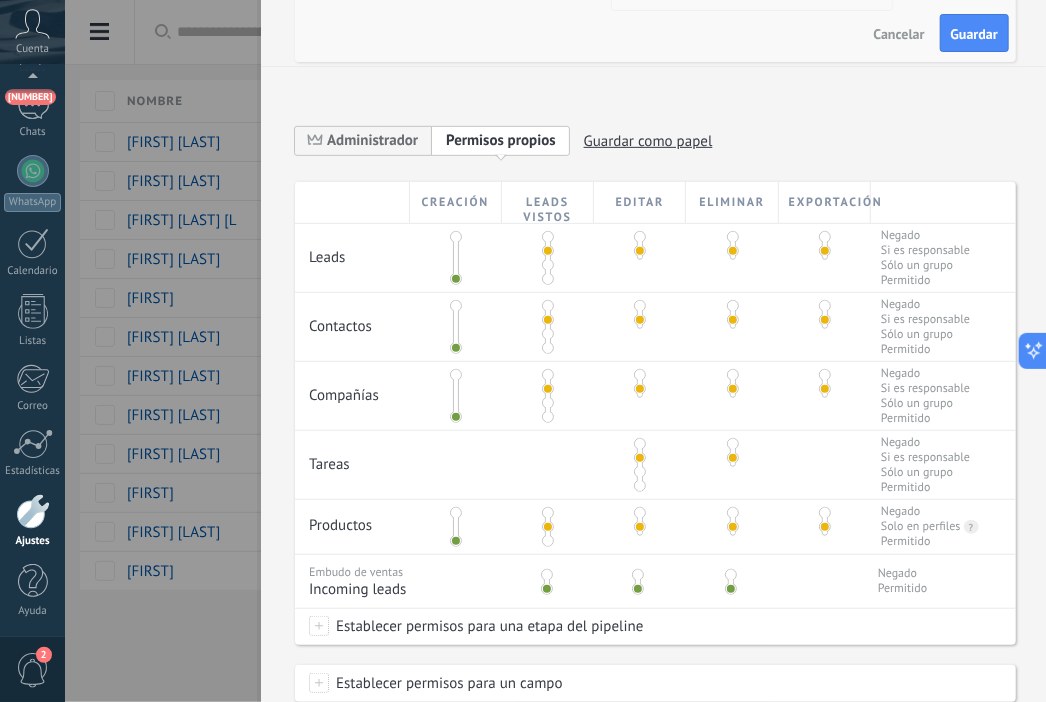 click at bounding box center (547, 575) 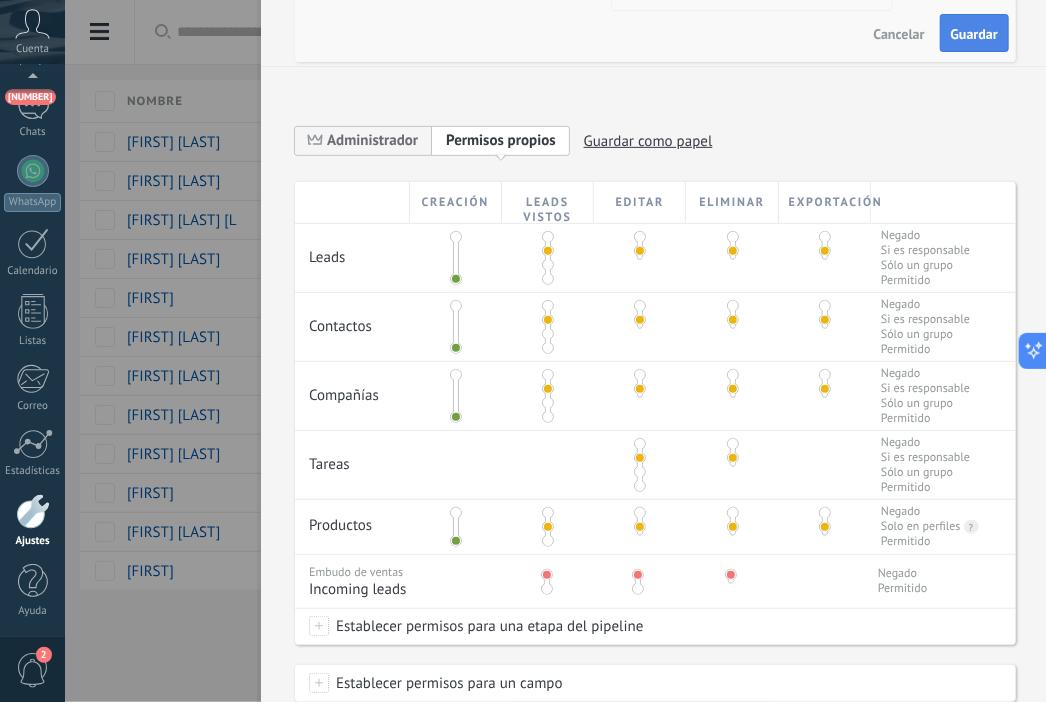click on "Guardar" at bounding box center [974, 34] 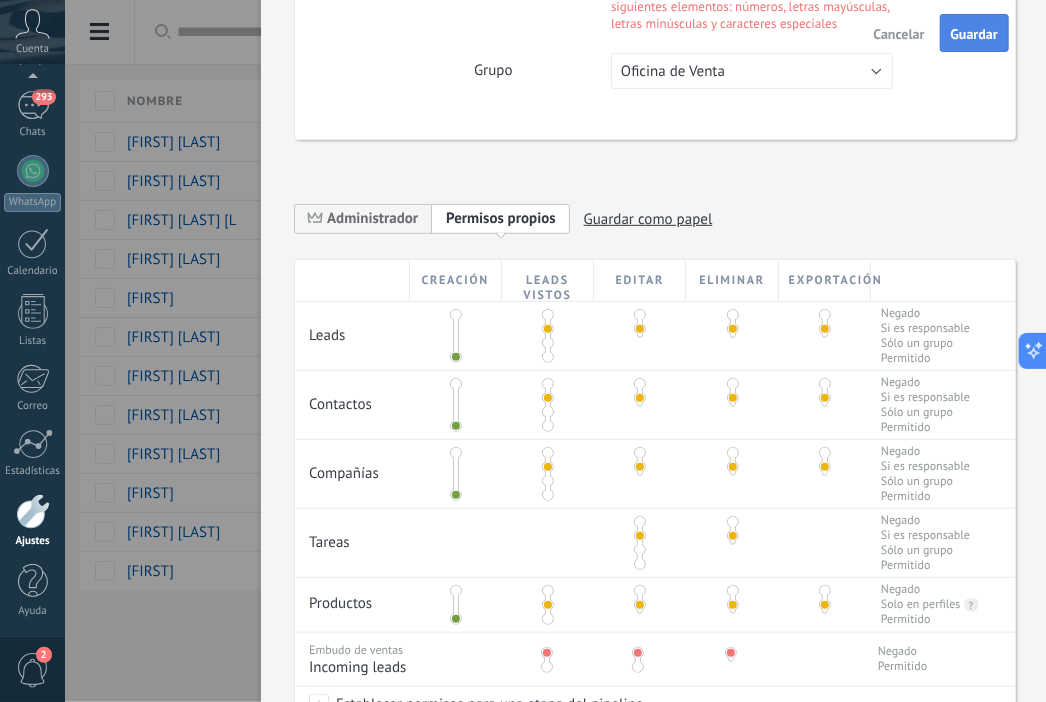 scroll, scrollTop: 0, scrollLeft: 0, axis: both 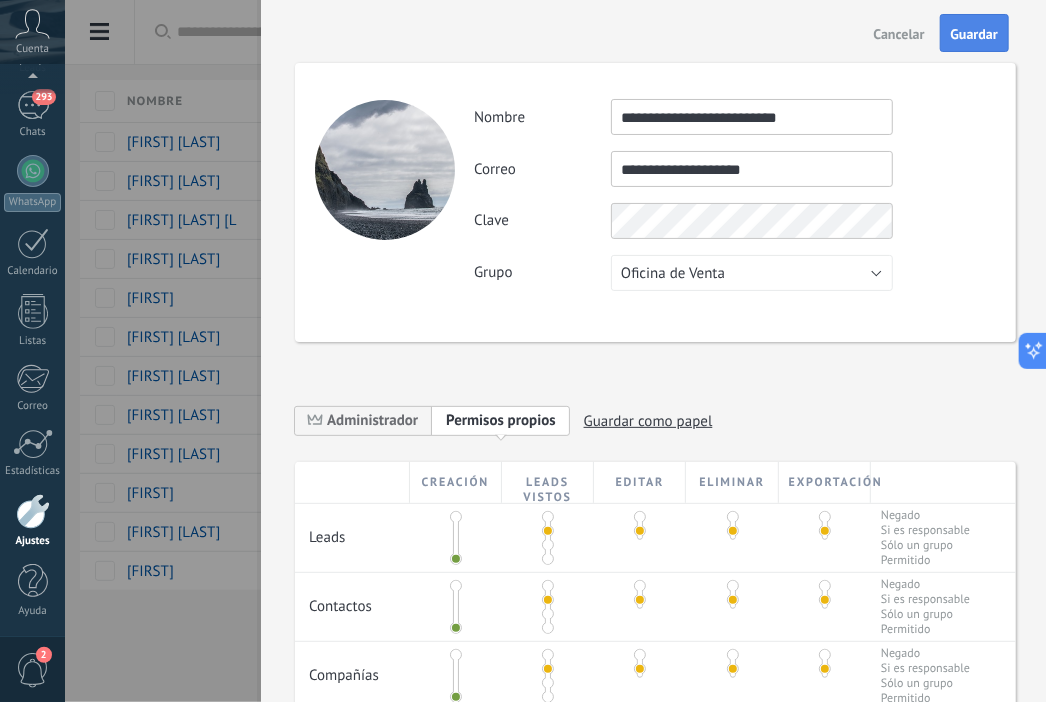 click on "Guardar" at bounding box center (974, 34) 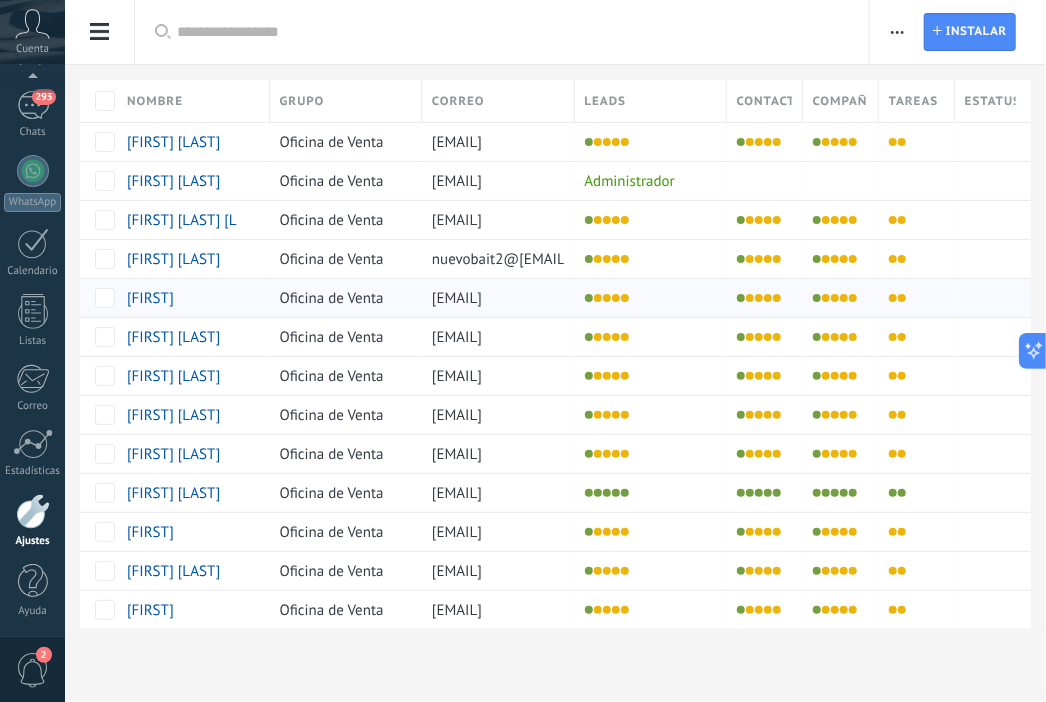 click on "[FIRST]" at bounding box center (150, 298) 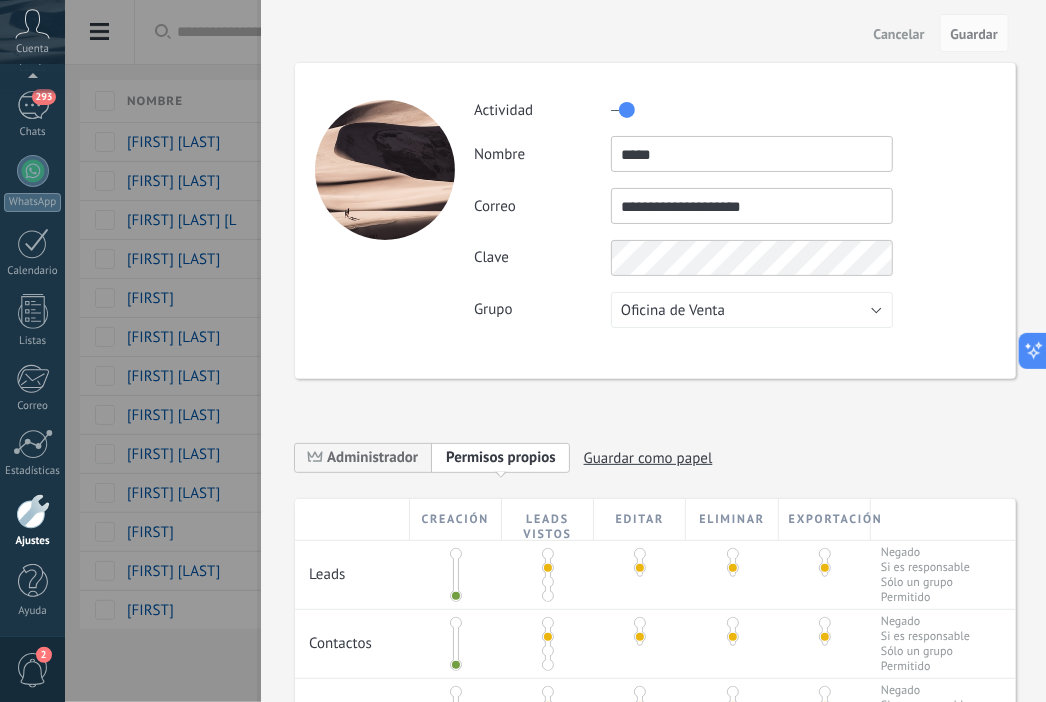 click on "*****" at bounding box center [752, 154] 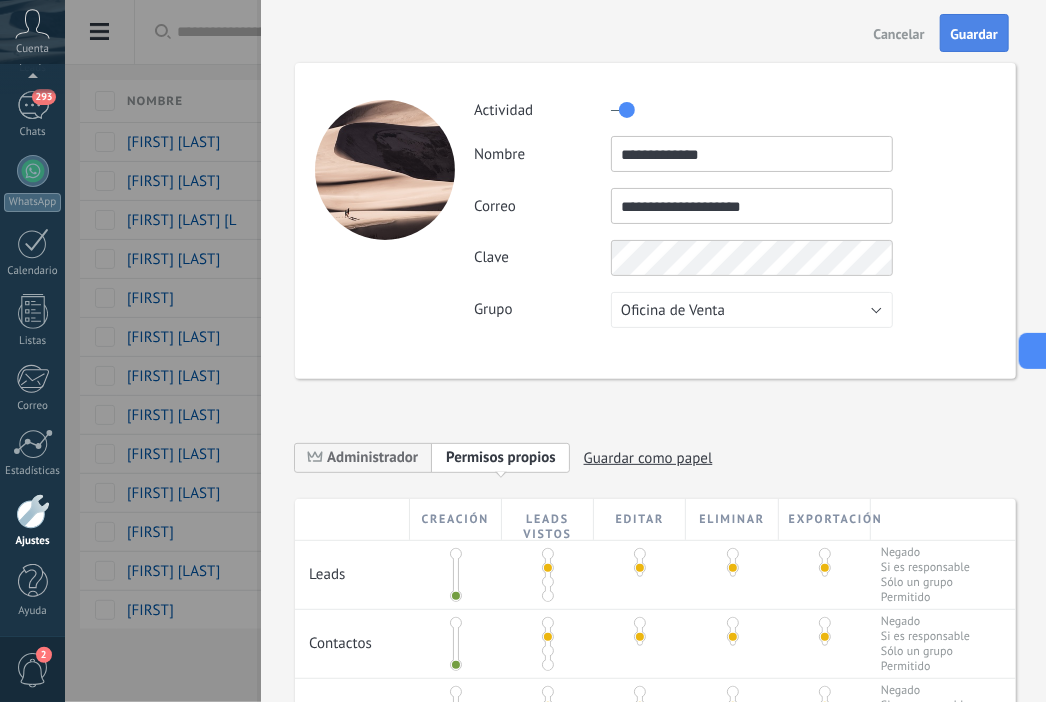type on "[MASKED]" 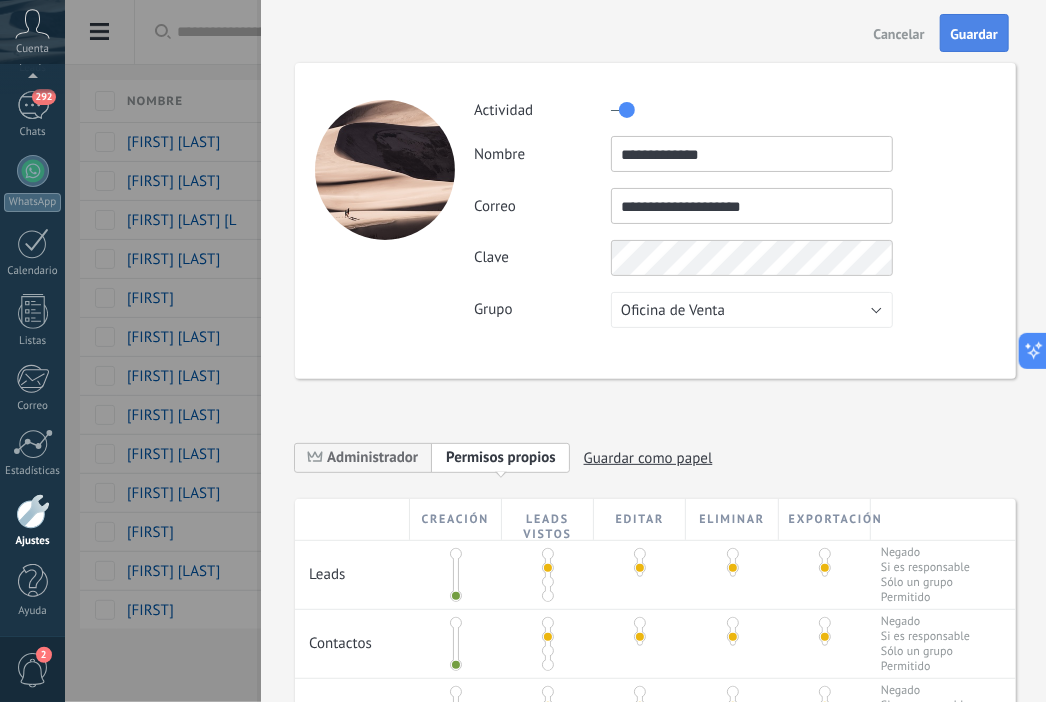 click on "Guardar" at bounding box center [974, 33] 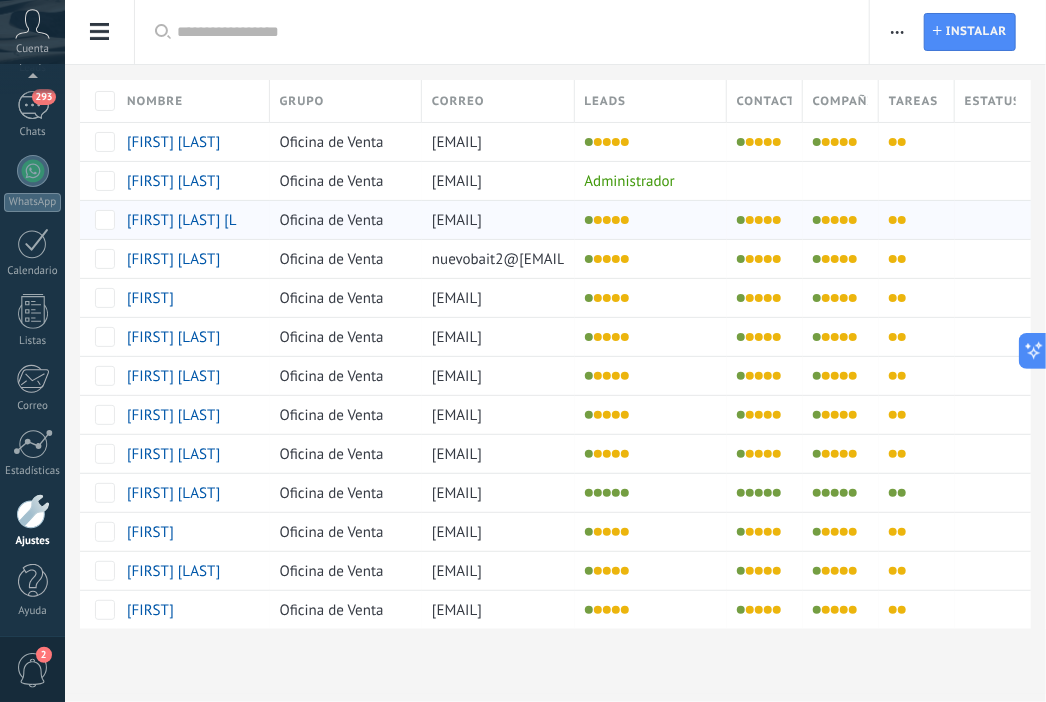 click on "[FIRST] [LAST] [LAST]" at bounding box center [197, 220] 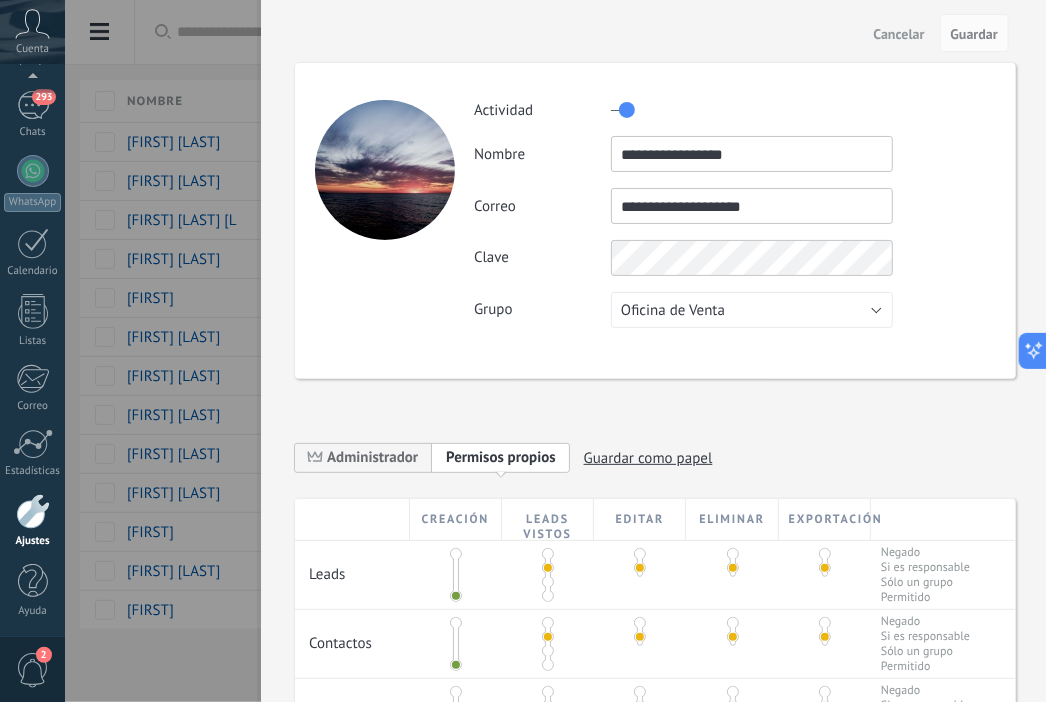 click on "**********" at bounding box center (752, 154) 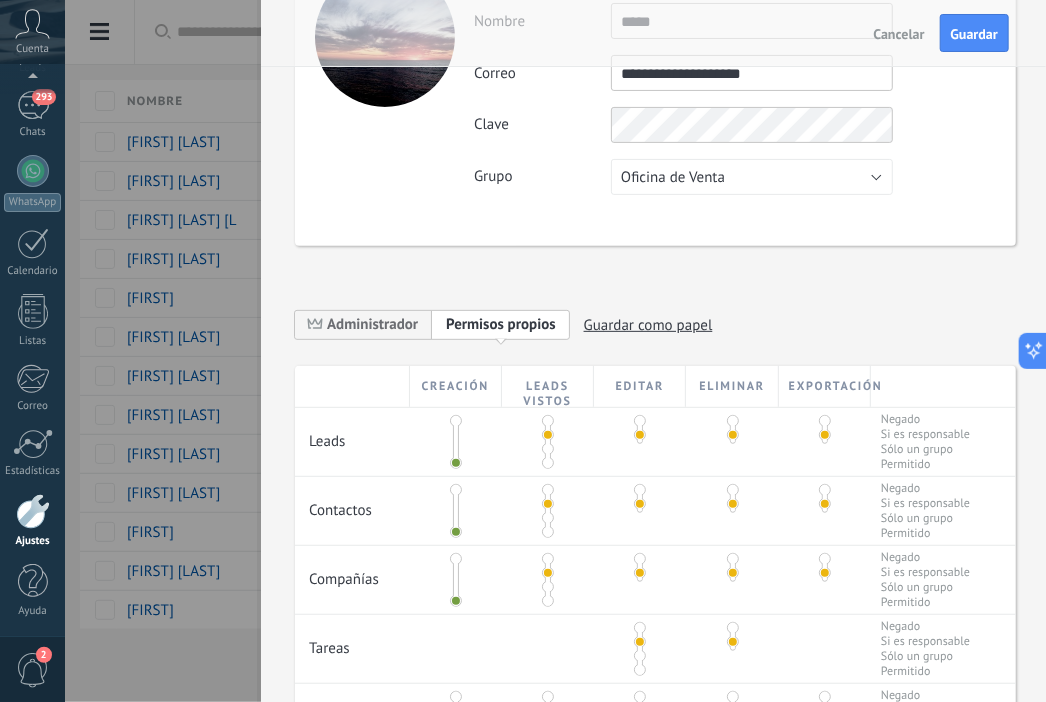 scroll, scrollTop: 176, scrollLeft: 0, axis: vertical 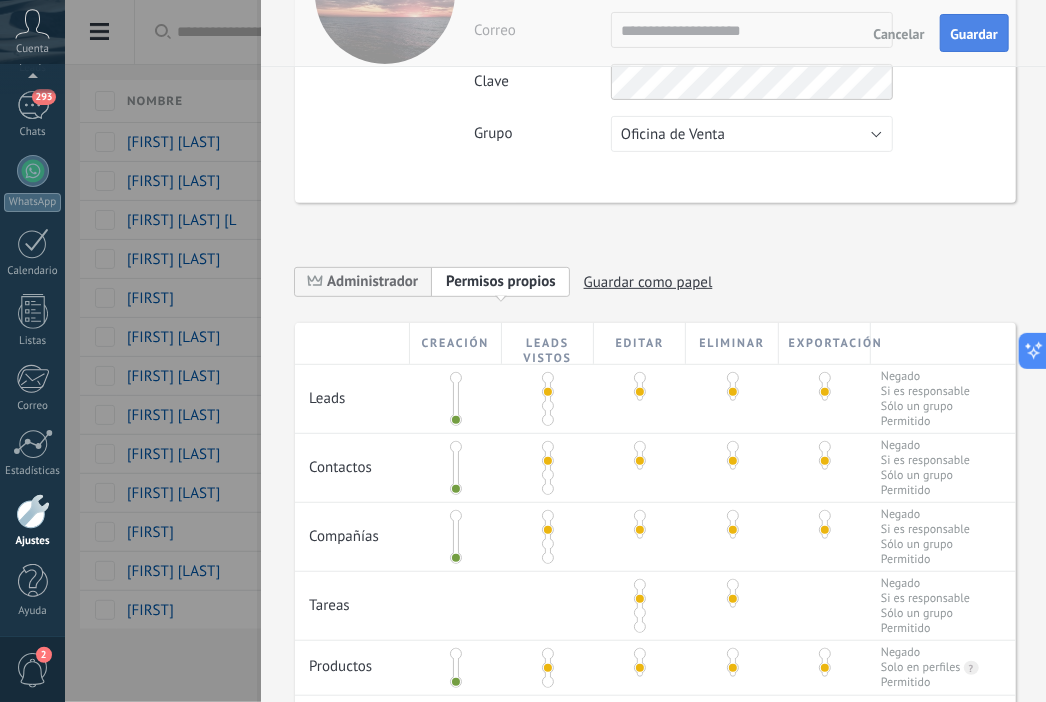 type on "*****" 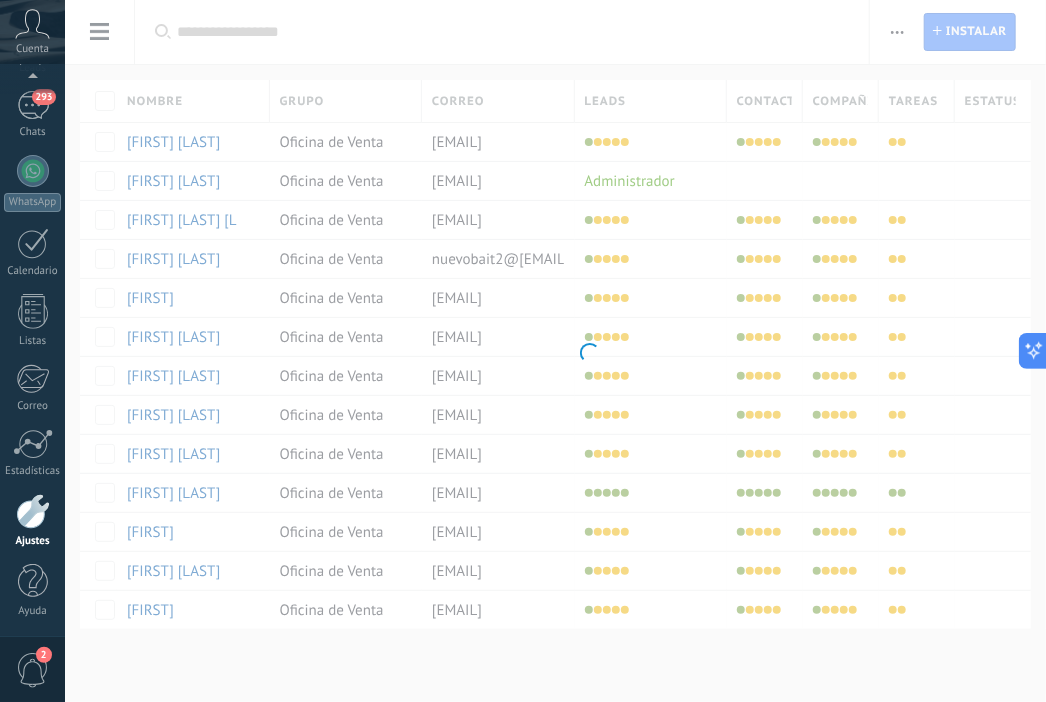 scroll, scrollTop: 0, scrollLeft: 0, axis: both 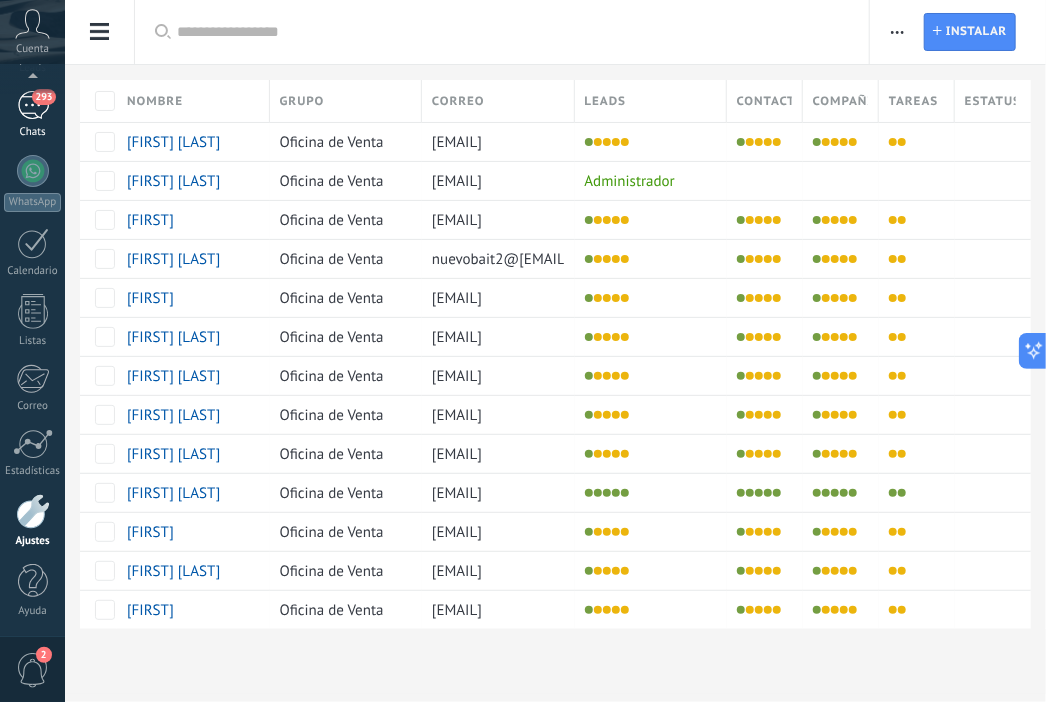 click on "293" at bounding box center [33, 105] 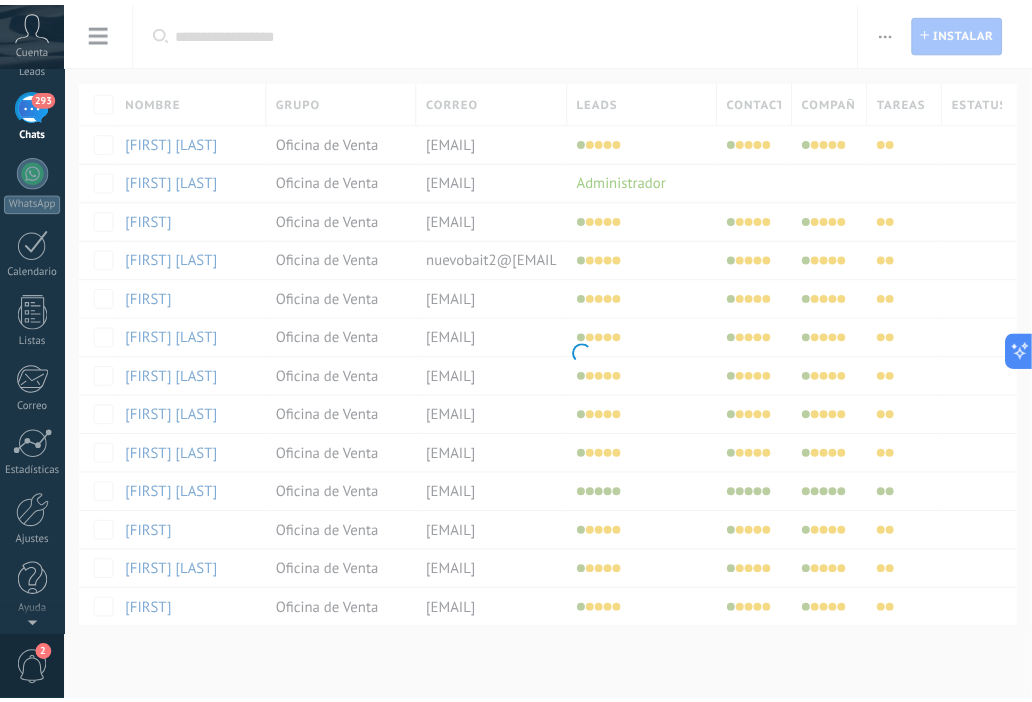 scroll, scrollTop: 0, scrollLeft: 0, axis: both 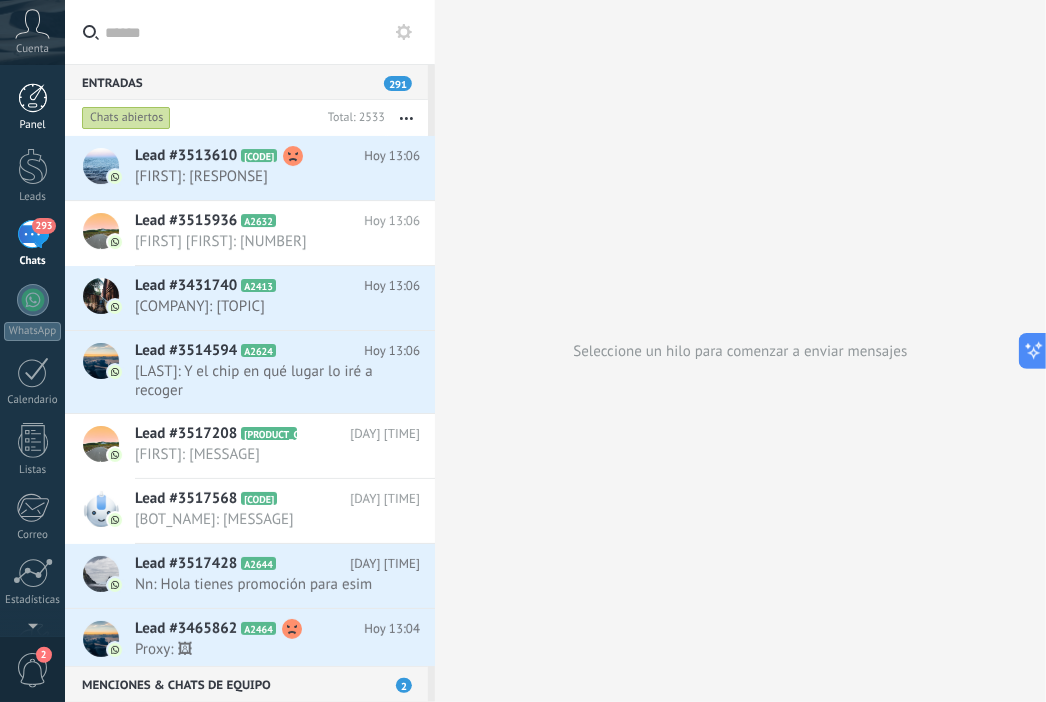 click on "Panel" at bounding box center [32, 107] 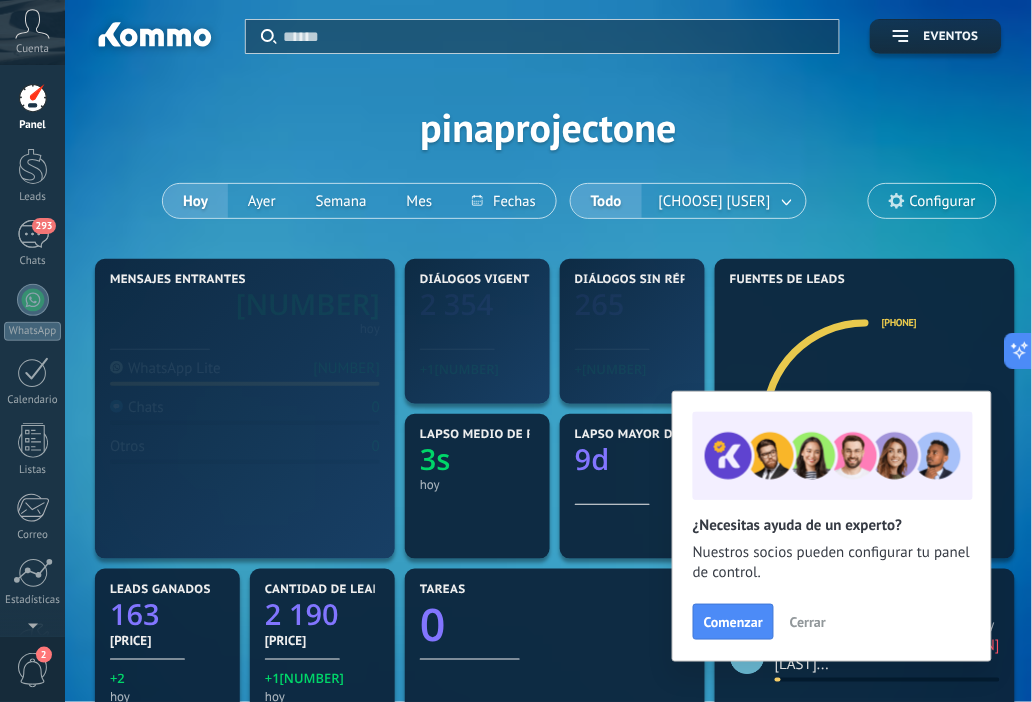 scroll, scrollTop: 999756, scrollLeft: 999394, axis: both 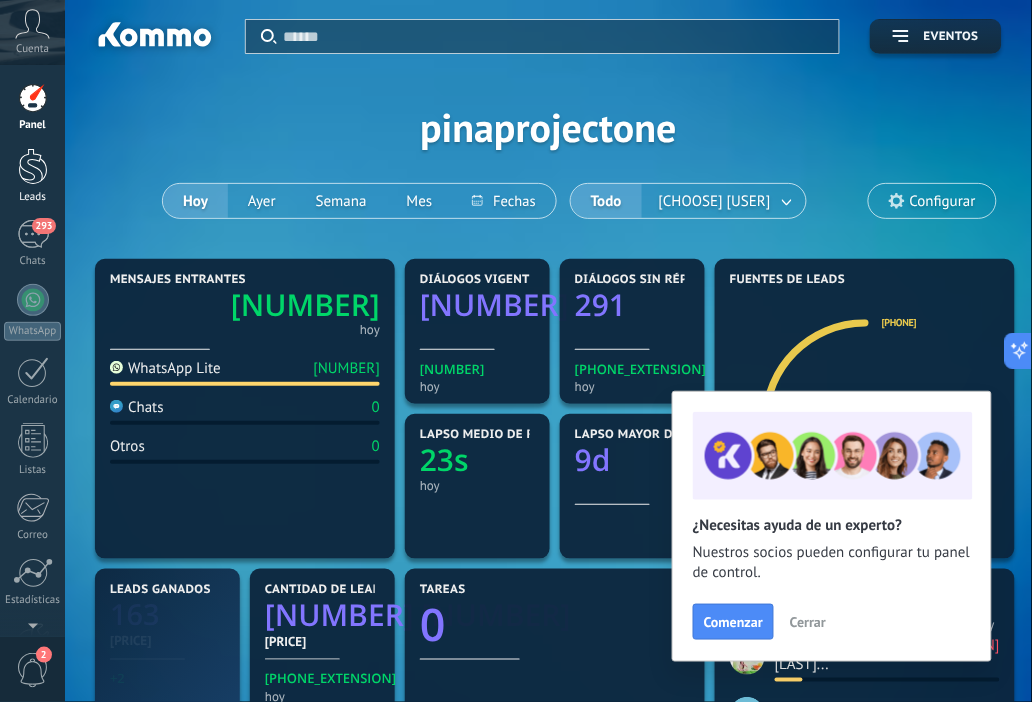 click on "Leads" at bounding box center [33, 197] 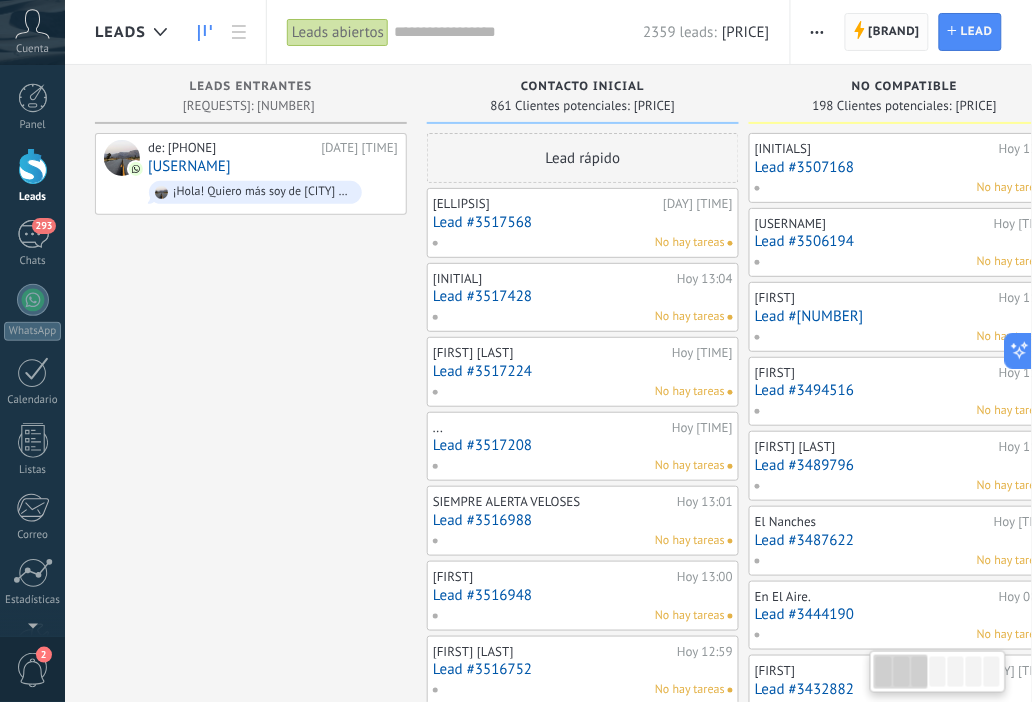 click on "[BRAND]" at bounding box center (895, 32) 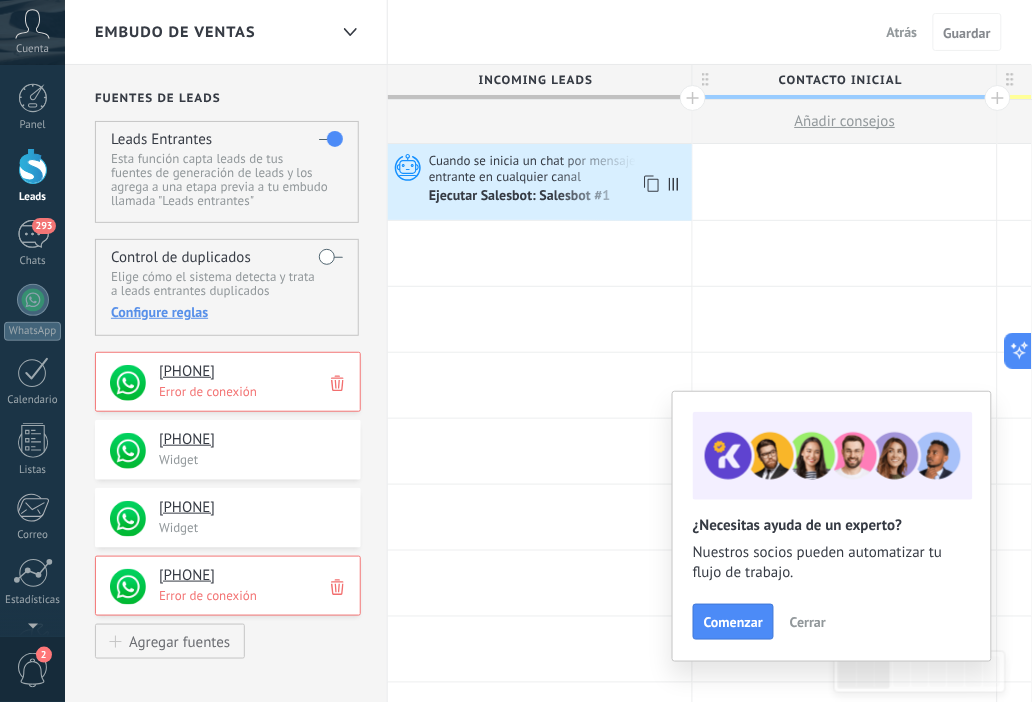 click on "Ejecutar Salesbot: Salesbot #1" at bounding box center [521, 197] 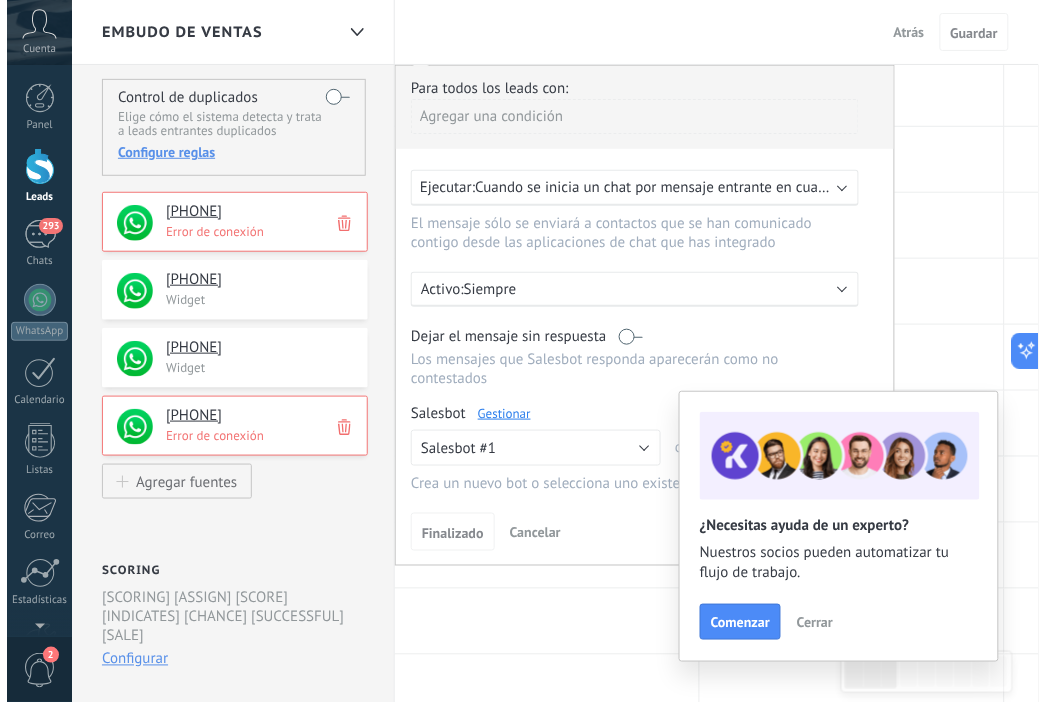 scroll, scrollTop: 180, scrollLeft: 0, axis: vertical 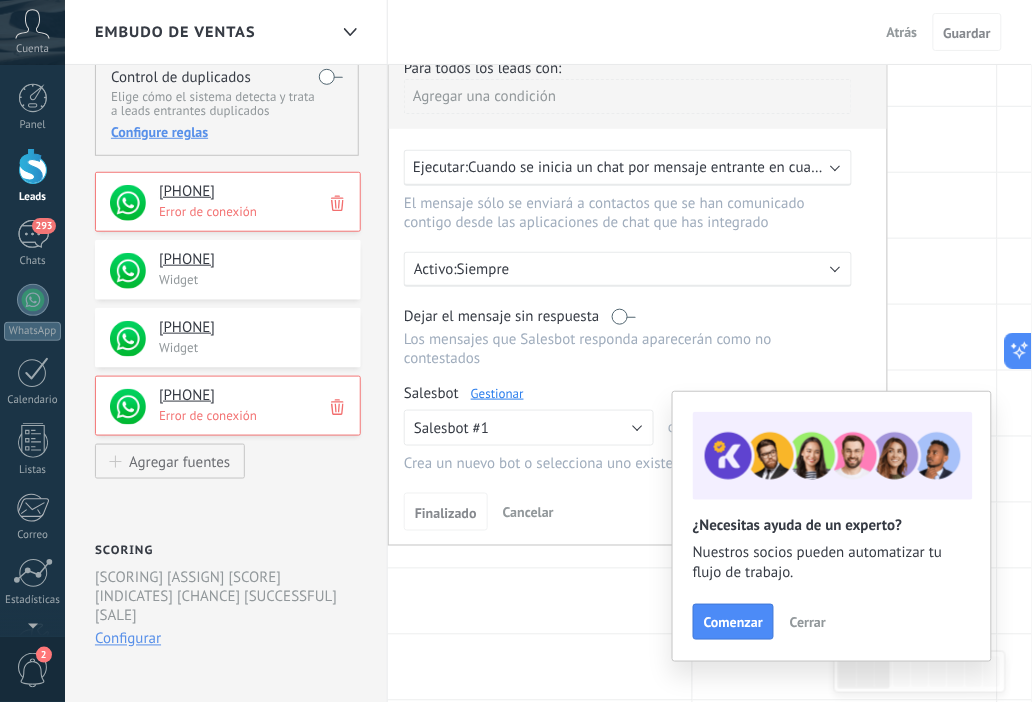 click on "Gestionar" at bounding box center [497, 393] 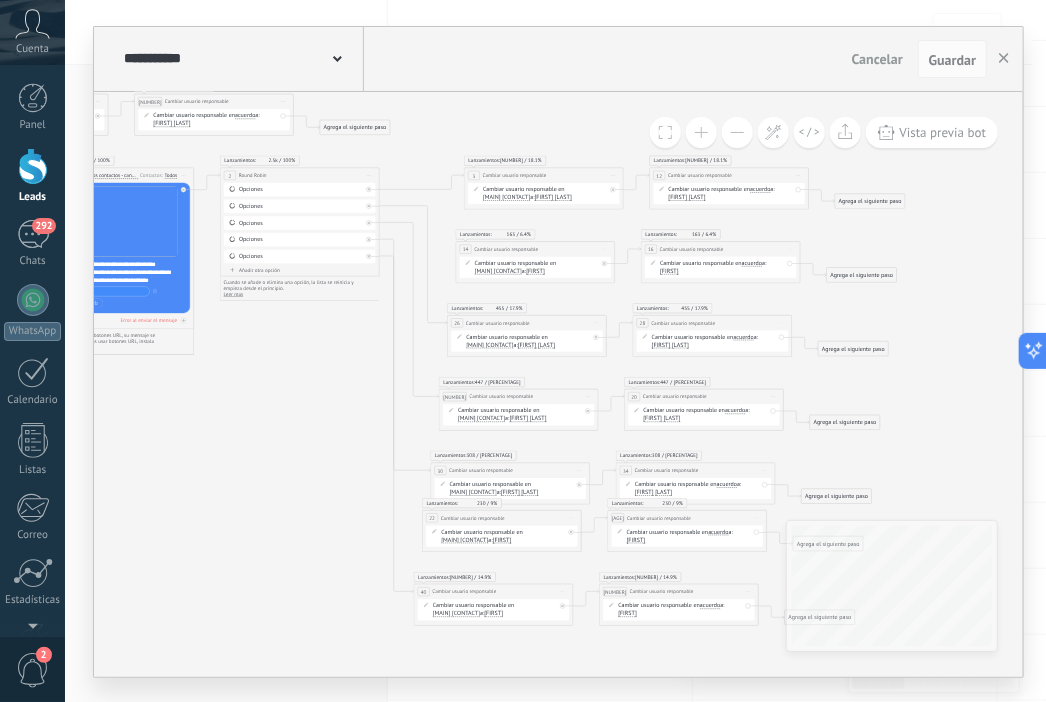 click on "Añadir otra opción" at bounding box center [300, 269] 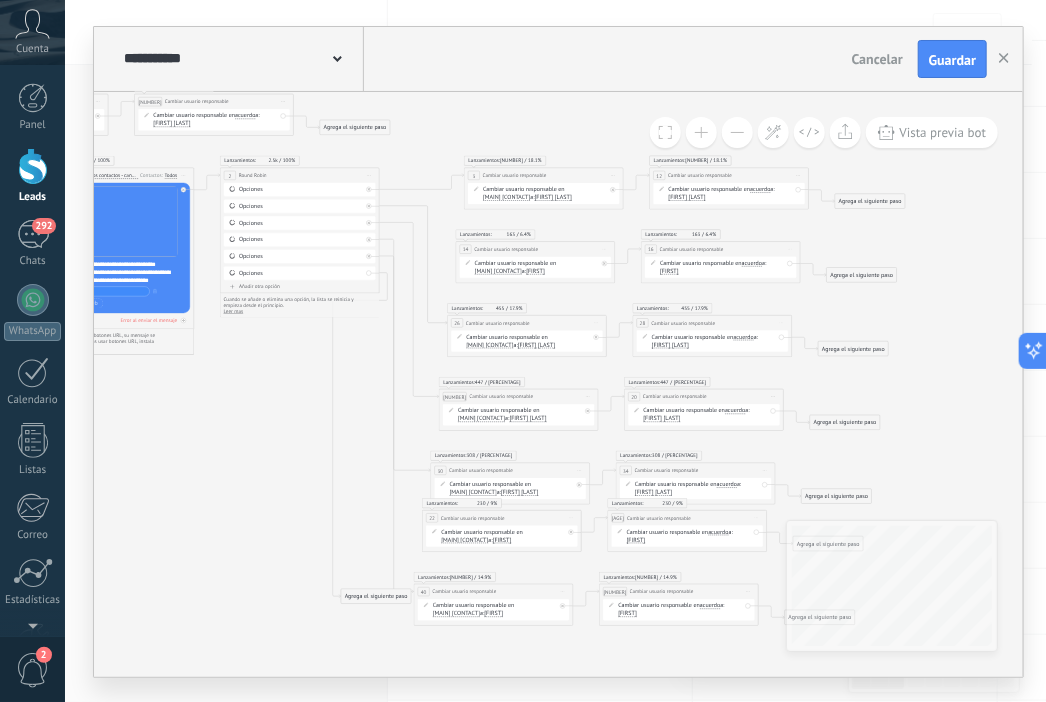 drag, startPoint x: 469, startPoint y: 283, endPoint x: 405, endPoint y: 599, distance: 322.4159 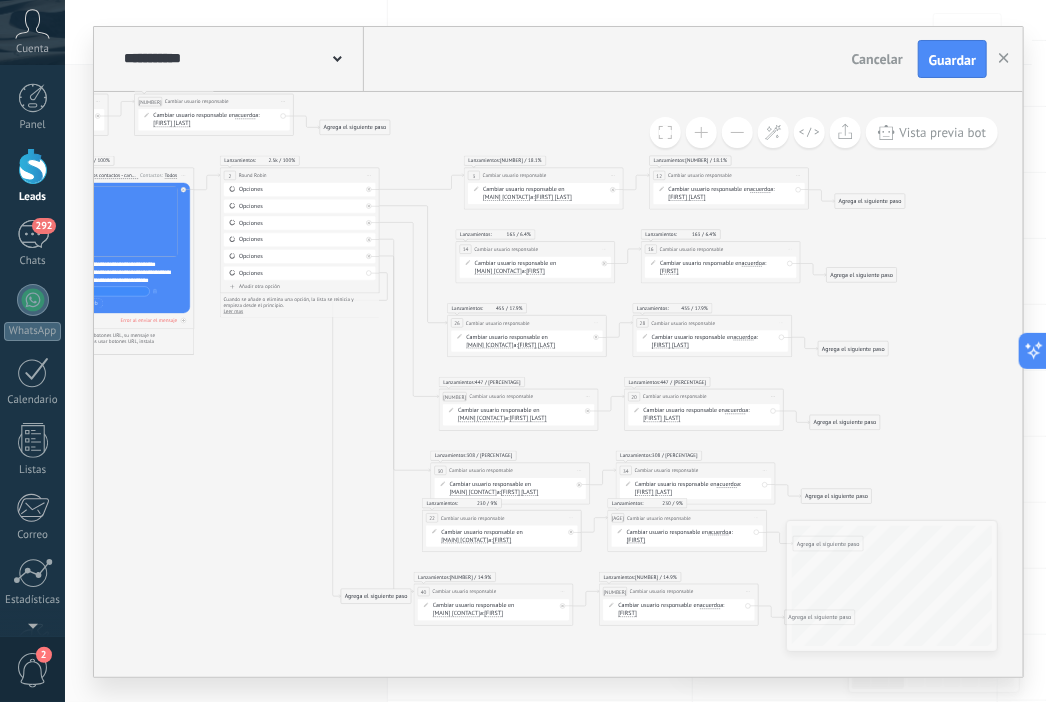 click on "Agrega el siguiente paso" at bounding box center (376, 596) 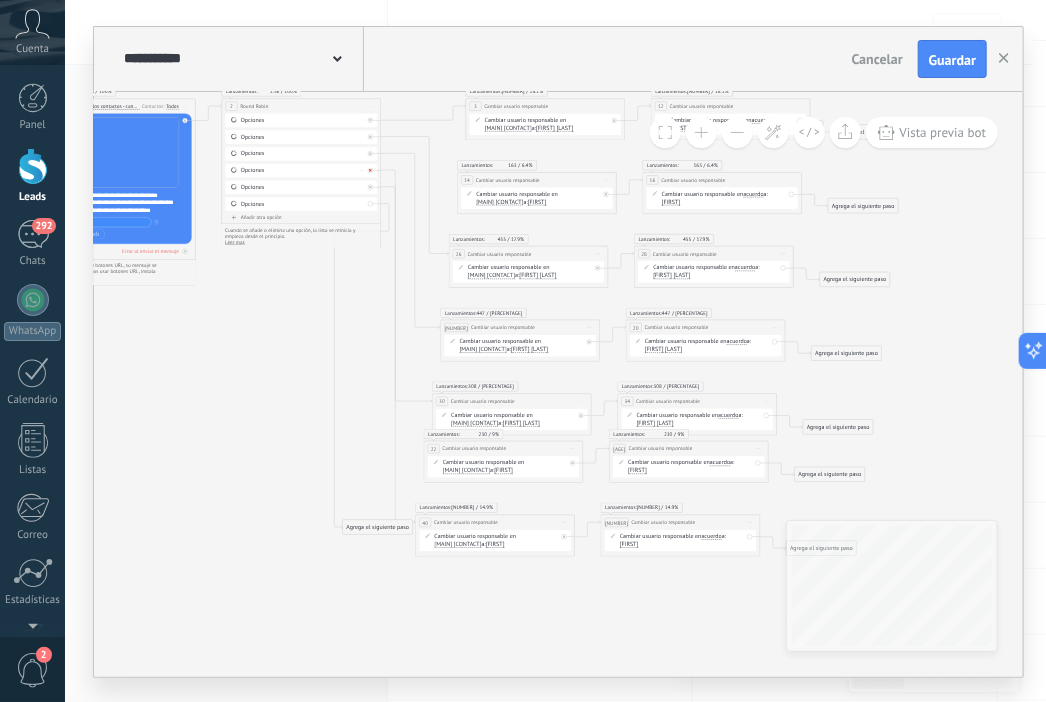 click at bounding box center [370, 119] 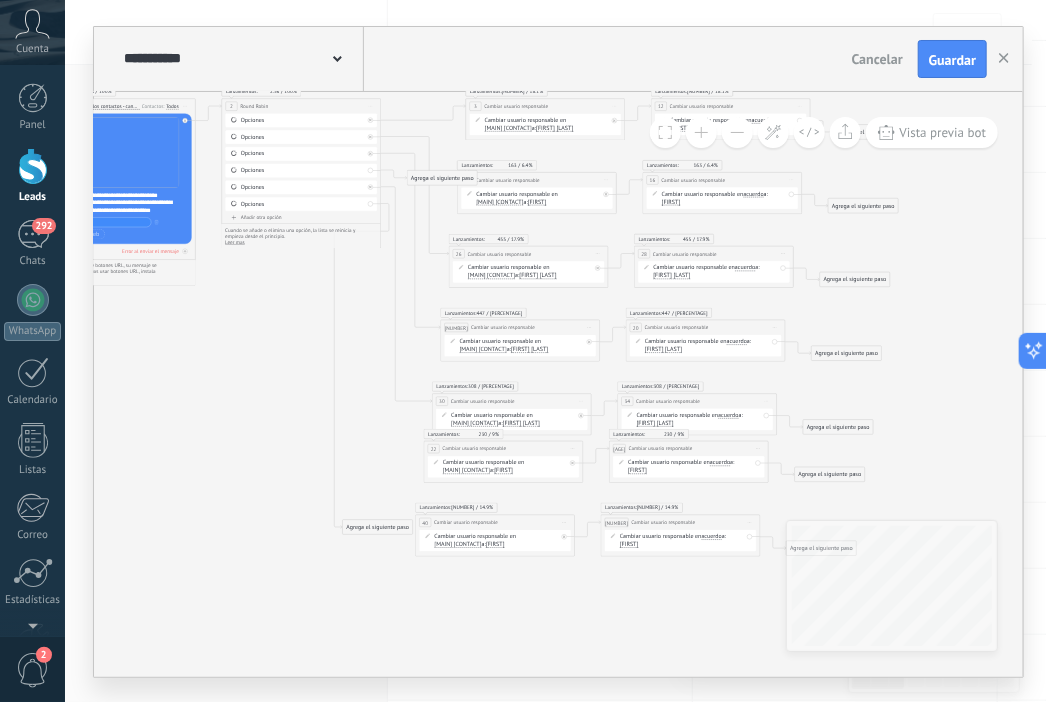 click on "Cambiar usuario responsable en [CONTACT_TYPE] [CONTACT_TYPE] [CONTACT_TYPE] [CONTACT_TYPE] [CONTACT_TYPE] [CONTACT_TYPE] [CONTACT_TYPE] [CONTACT_TYPE] [CONTACT_TYPE] [CONTACT_TYPE]" at bounding box center (547, 124) 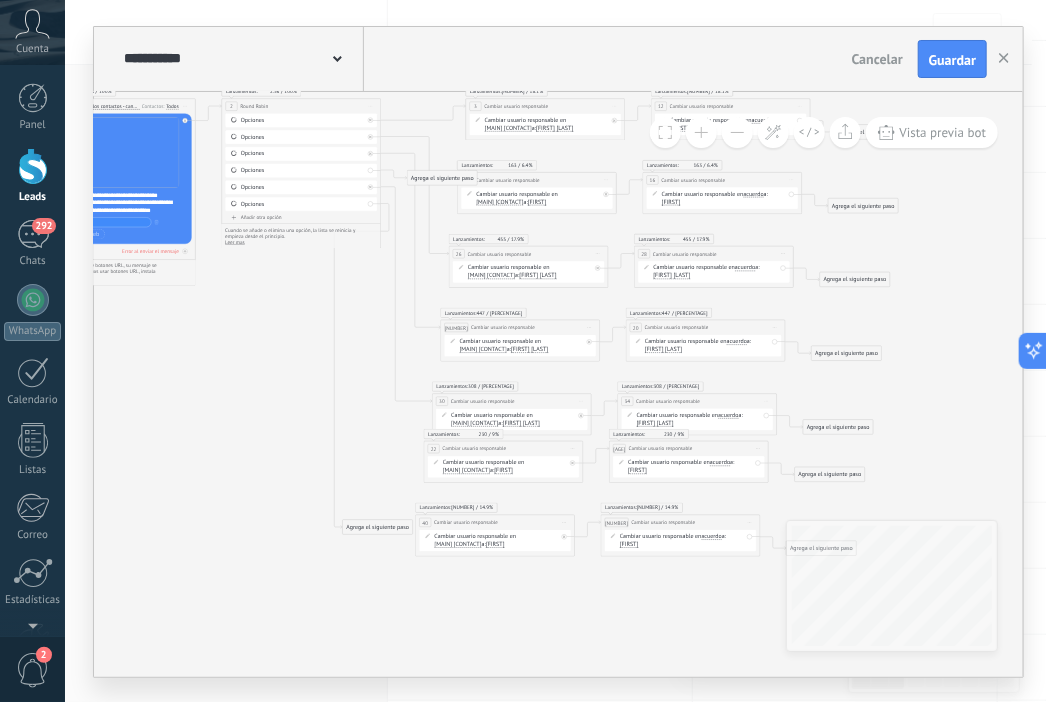 click on "[FIRST]" at bounding box center (554, 128) 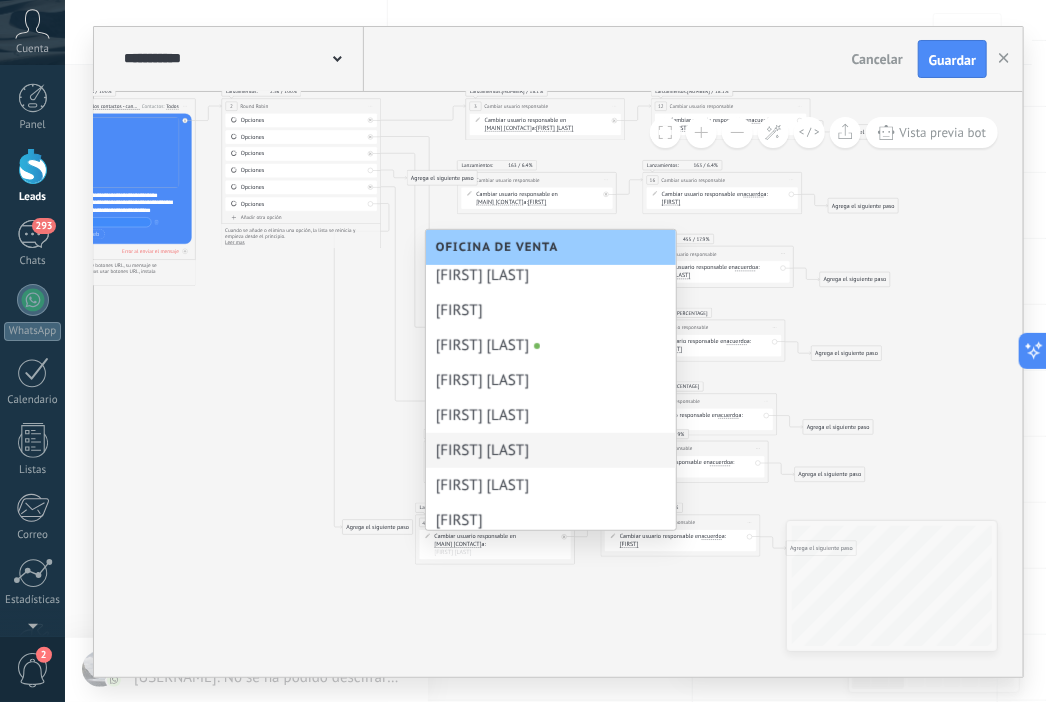 scroll, scrollTop: 140, scrollLeft: 0, axis: vertical 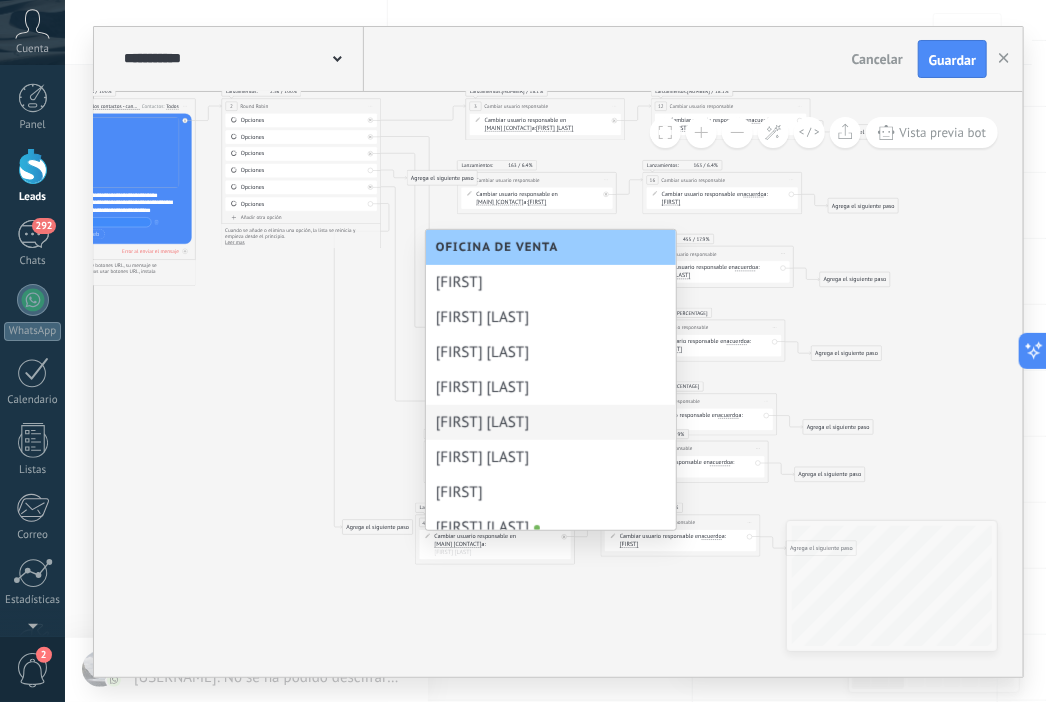 click on "[FIRST] [LAST]" at bounding box center (551, 422) 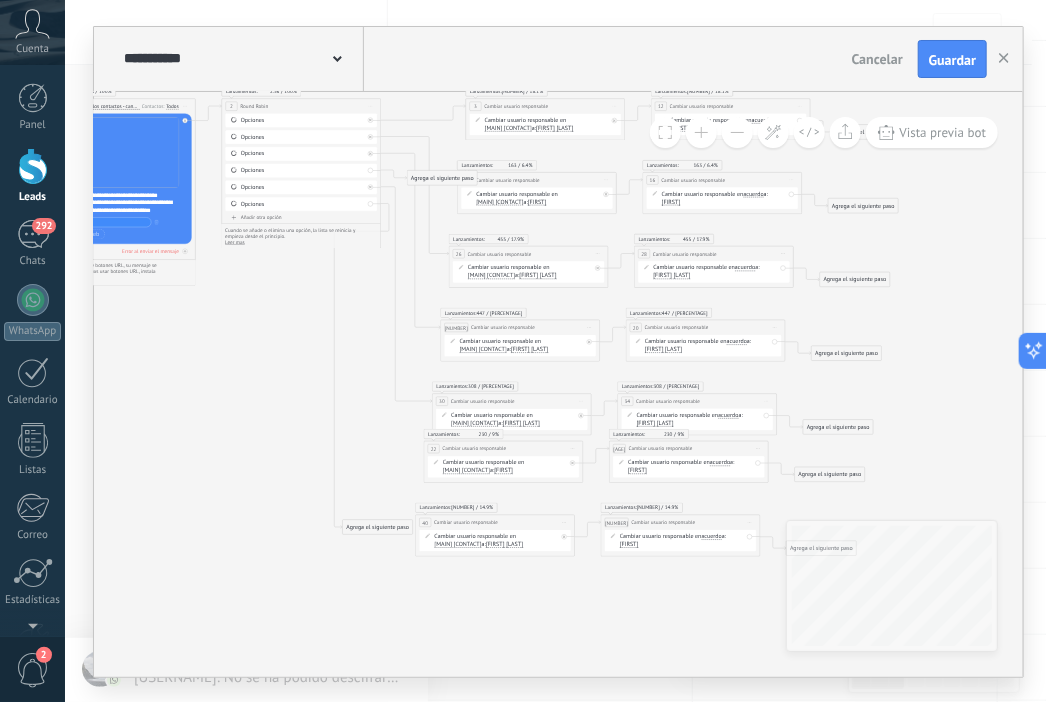 click on "Cambiar usuario responsable en
acuerdo
main contact
all contacts
chat contact
acuerdo
empresa
acuerdo
main contact
all contacts
chat contact
a:" at bounding box center (546, 124) 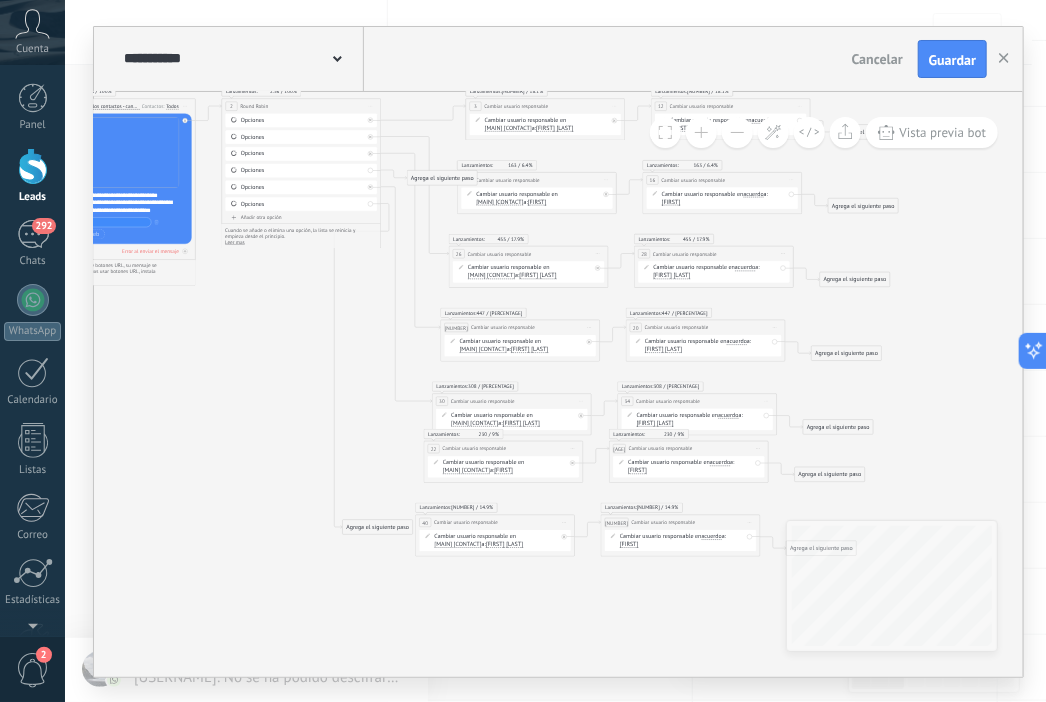 click on "[FIRST]" at bounding box center [554, 128] 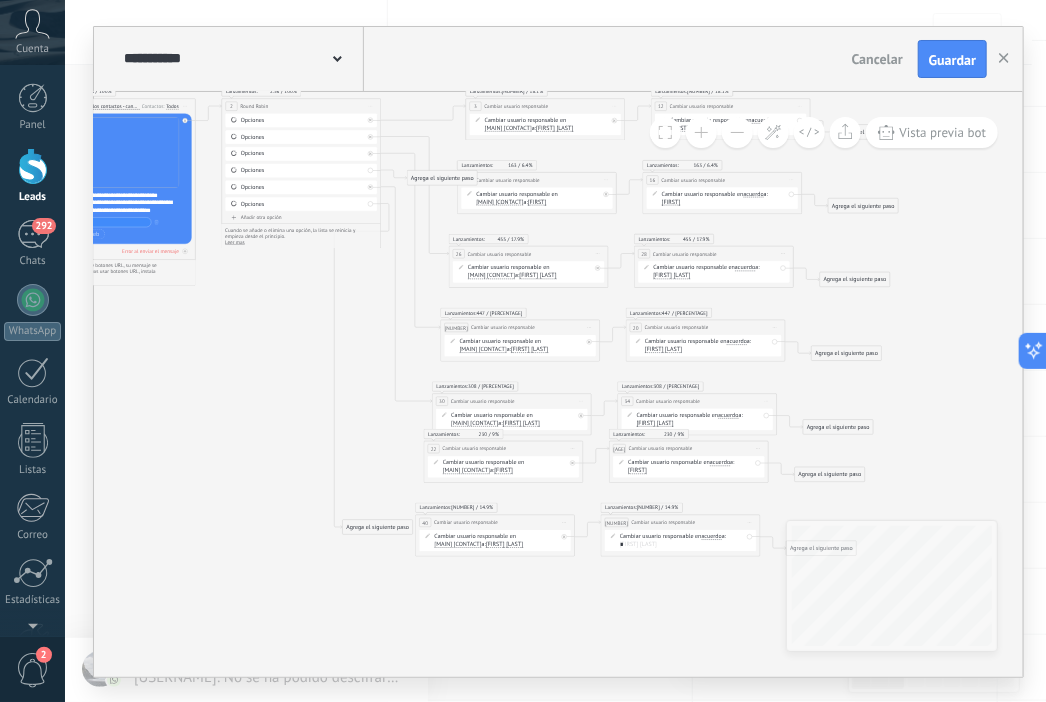 scroll, scrollTop: 0, scrollLeft: 0, axis: both 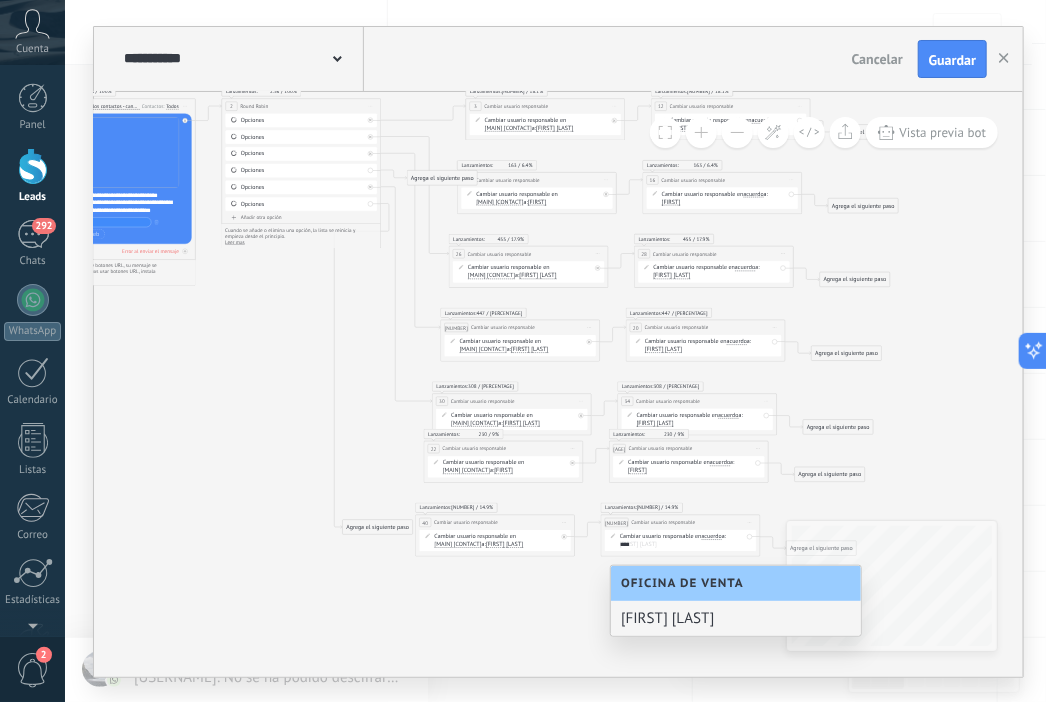 type on "[MASKED]" 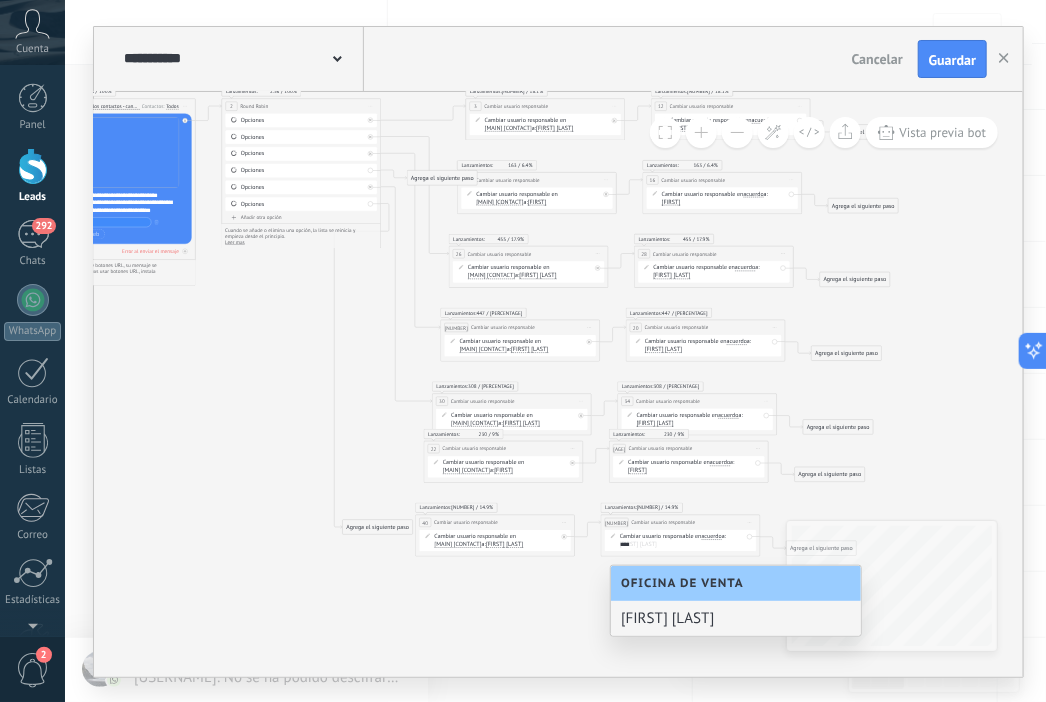 click on "[FIRST] [LAST]" at bounding box center (736, 618) 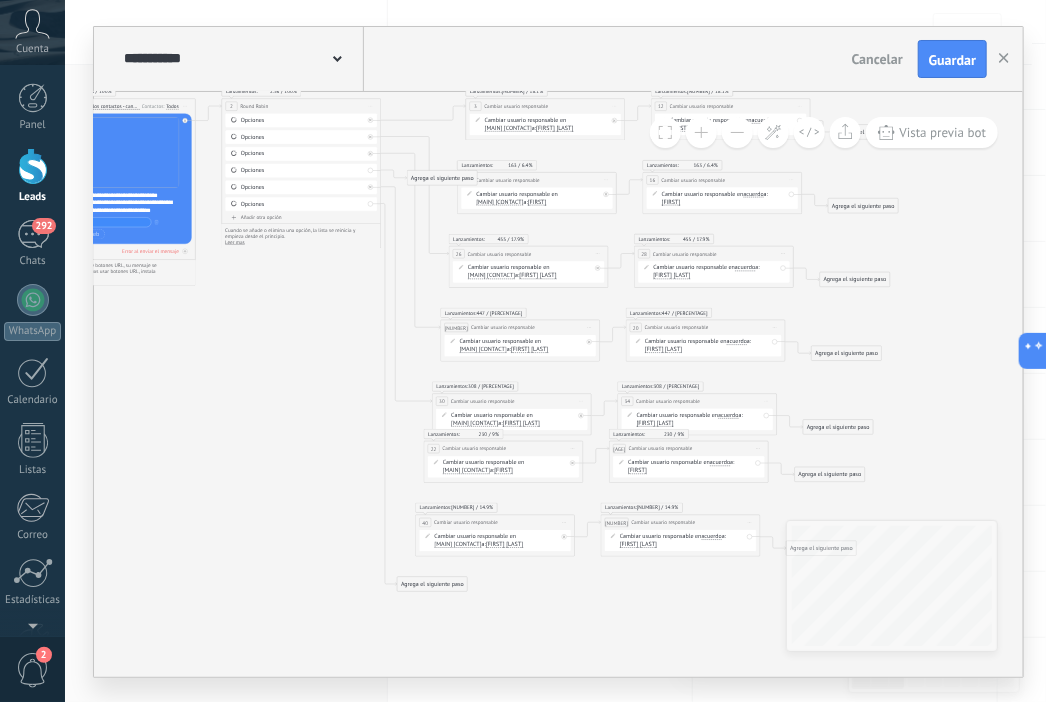 drag, startPoint x: 386, startPoint y: 531, endPoint x: 441, endPoint y: 587, distance: 78.492035 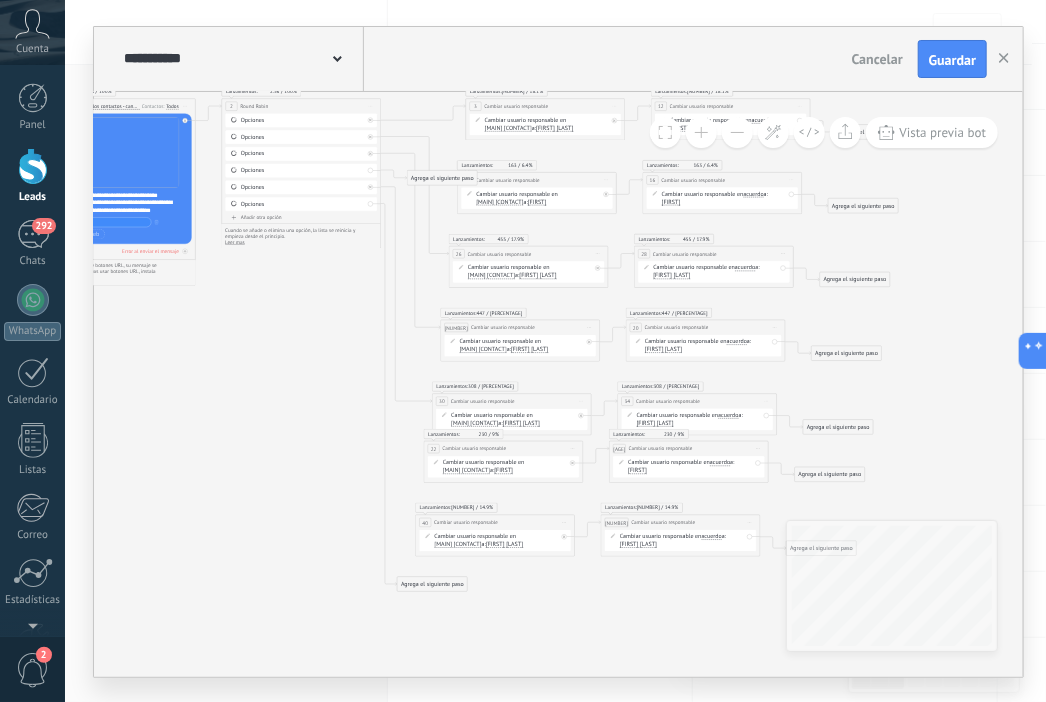 click on "Agrega el siguiente paso" at bounding box center [433, 584] 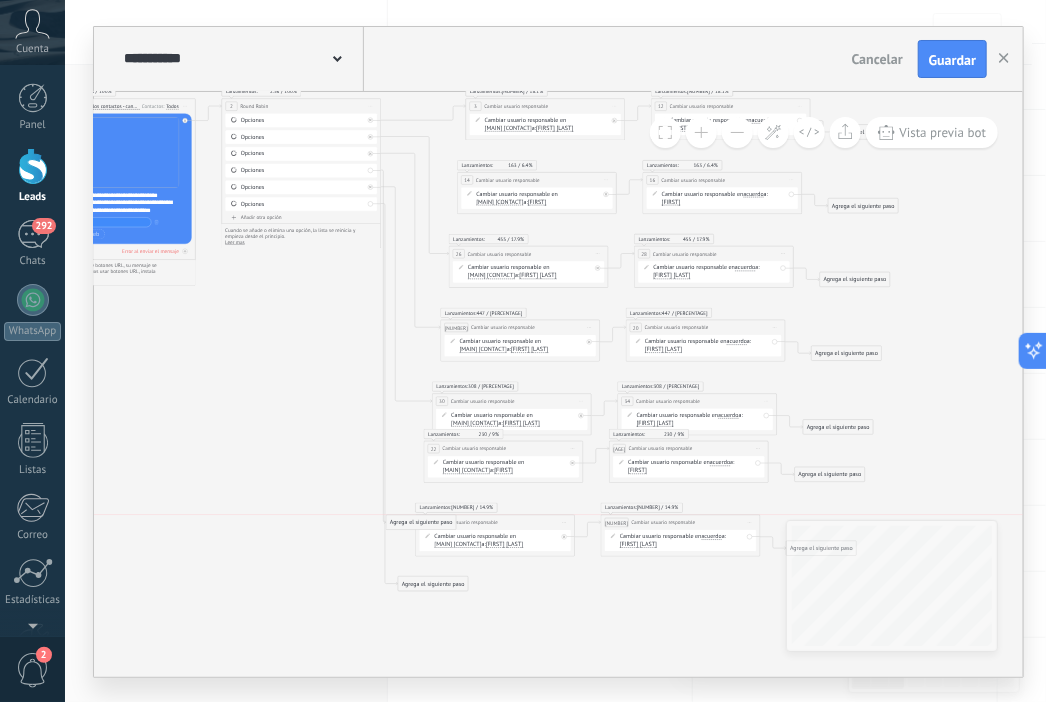 drag, startPoint x: 440, startPoint y: 182, endPoint x: 419, endPoint y: 527, distance: 345.63855 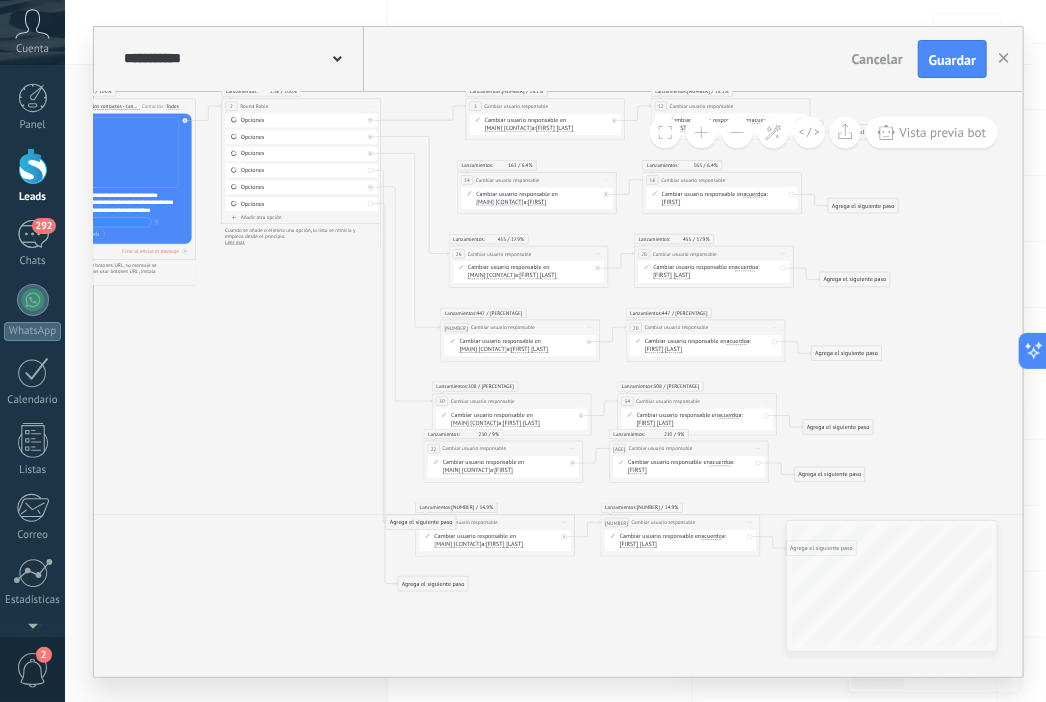 click on "Agrega el siguiente paso" at bounding box center [421, 522] 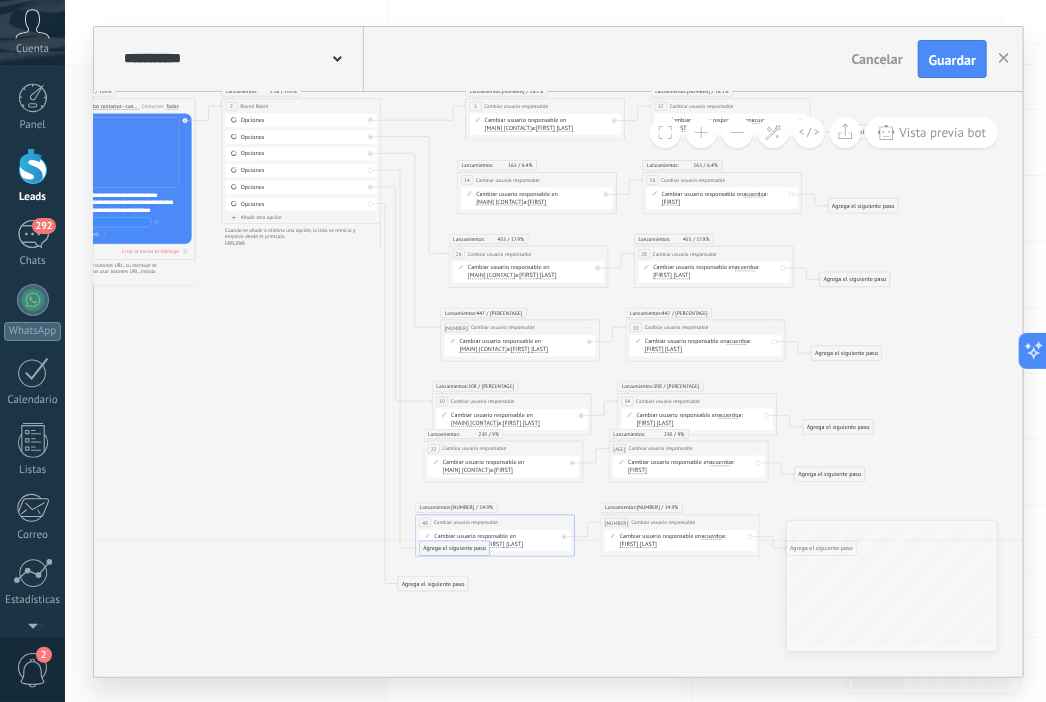 drag, startPoint x: 429, startPoint y: 568, endPoint x: 464, endPoint y: 547, distance: 40.81666 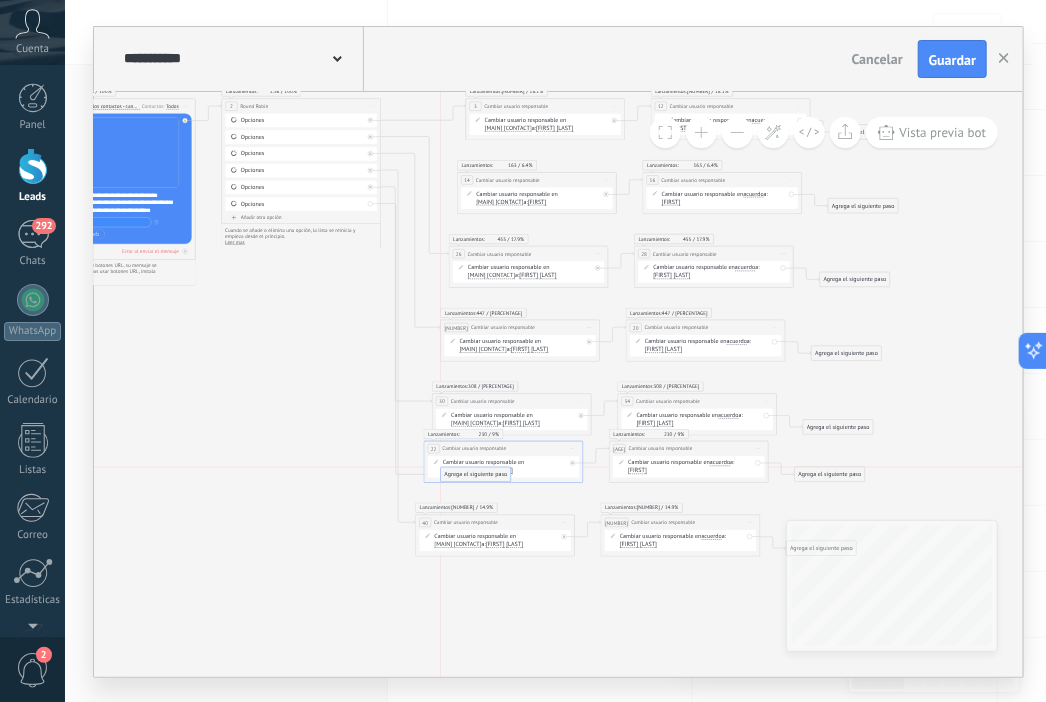 drag, startPoint x: 452, startPoint y: 582, endPoint x: 494, endPoint y: 473, distance: 116.81181 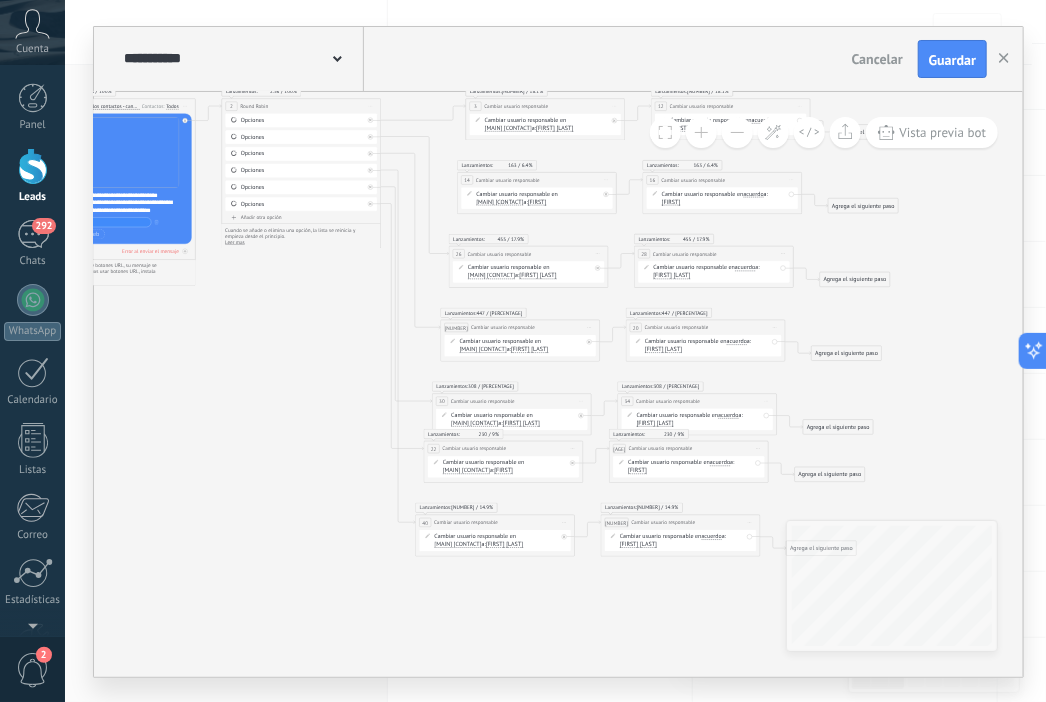 click on "[FIRST]" at bounding box center [554, 128] 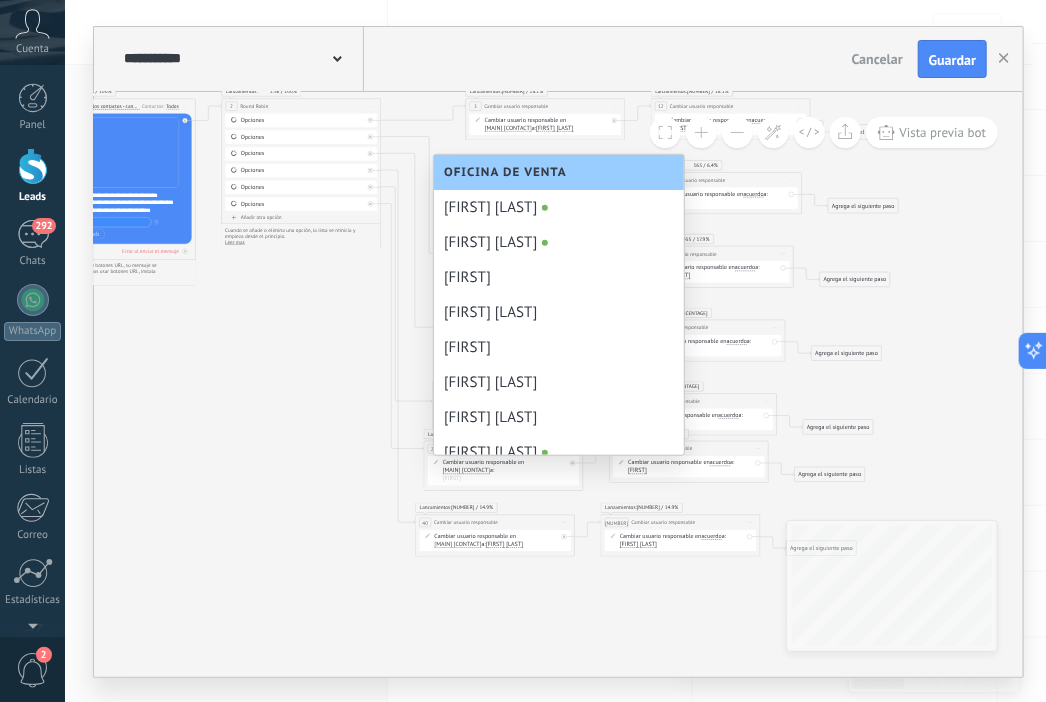 scroll, scrollTop: 196, scrollLeft: 0, axis: vertical 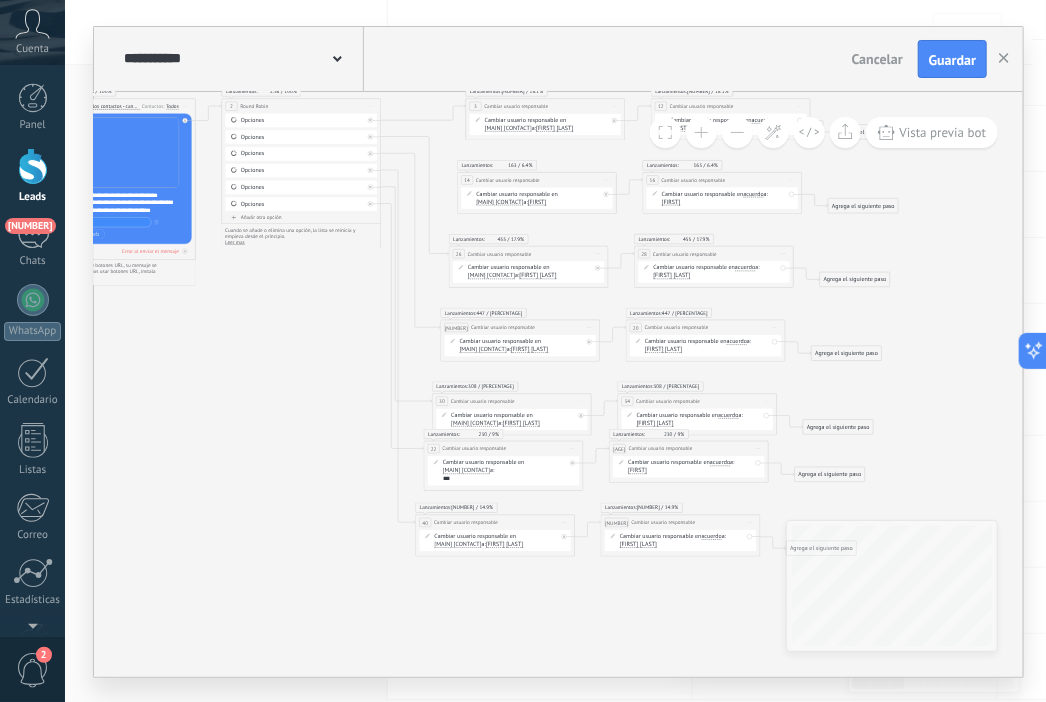 type on "[MASKED]" 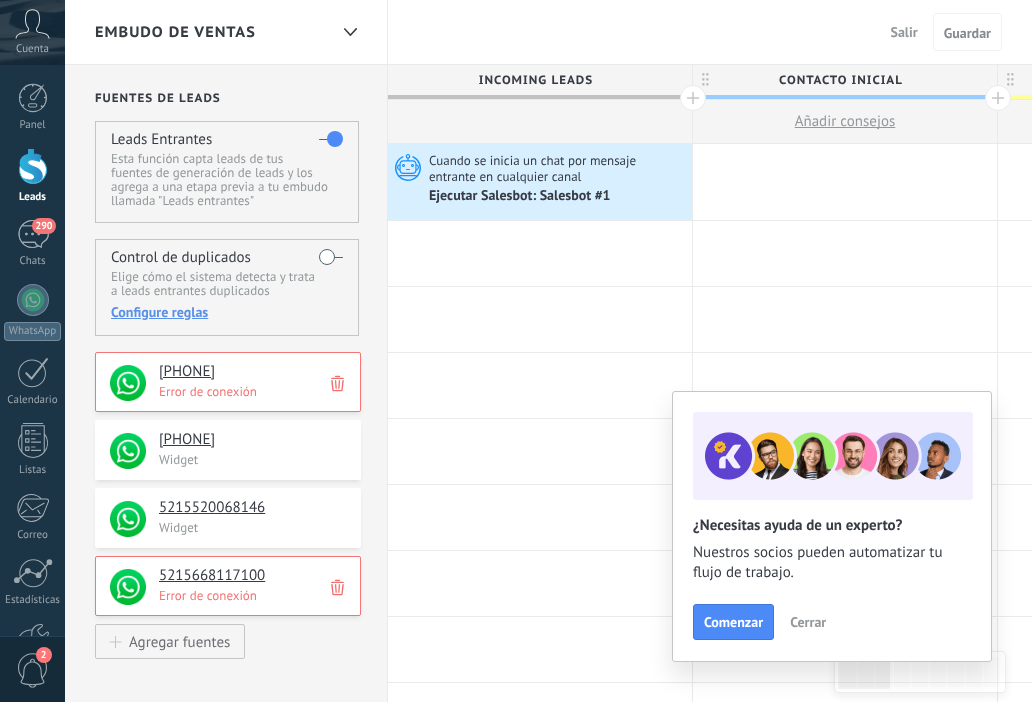 scroll, scrollTop: 604, scrollLeft: 0, axis: vertical 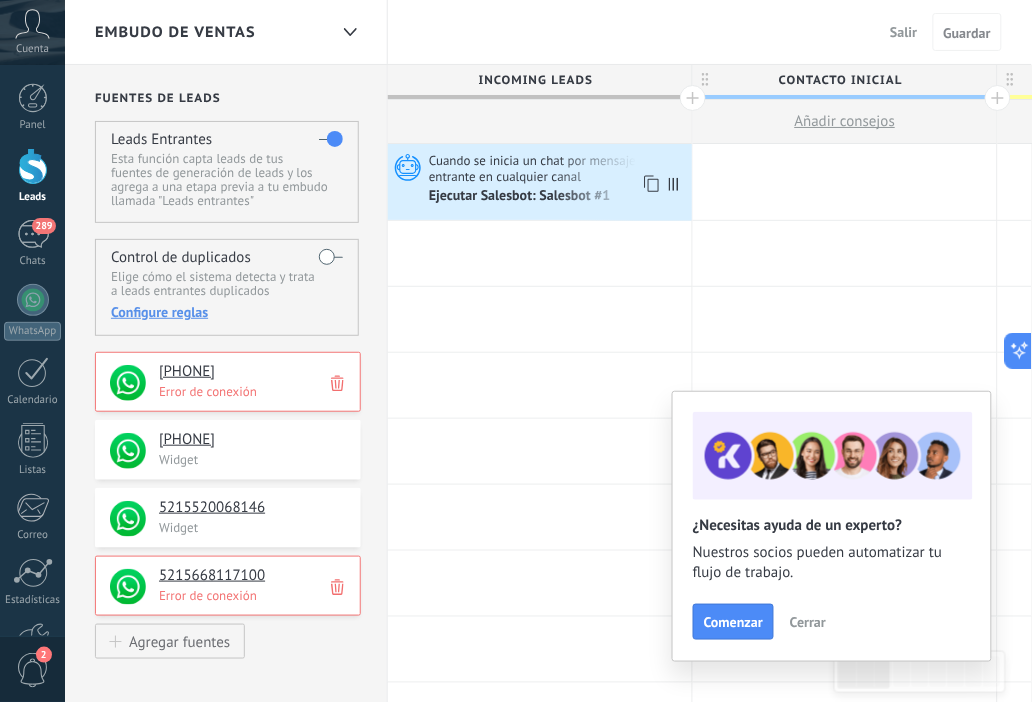 click on "Cuando se inicia un chat por mensaje entrante en cualquier canal" at bounding box center [558, 168] 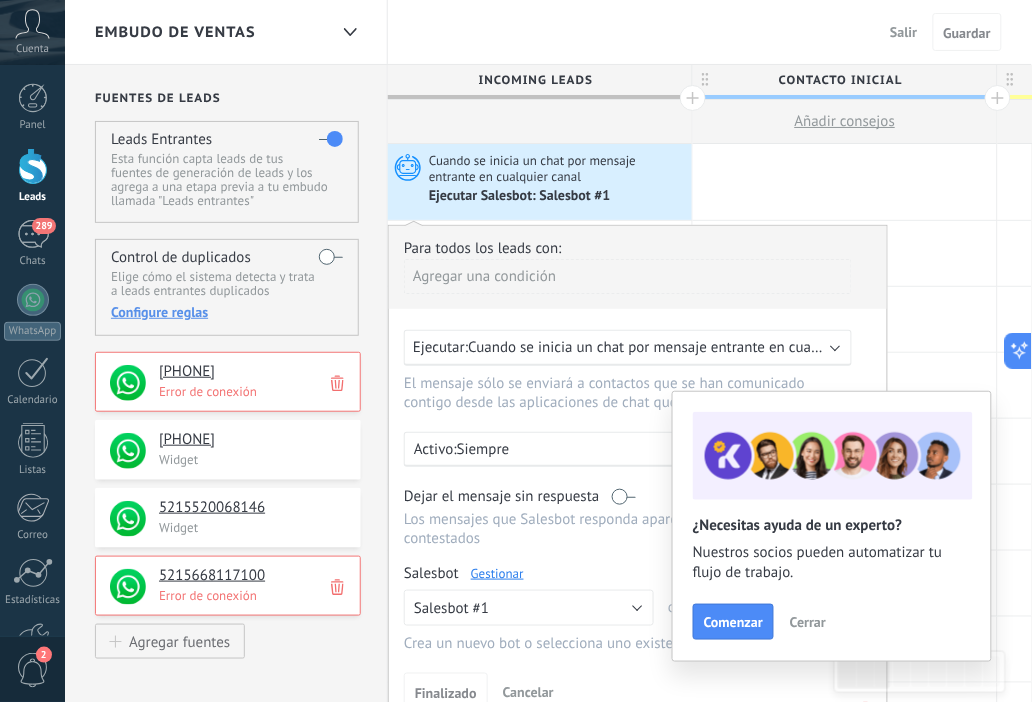 click on "Gestionar" at bounding box center [497, 573] 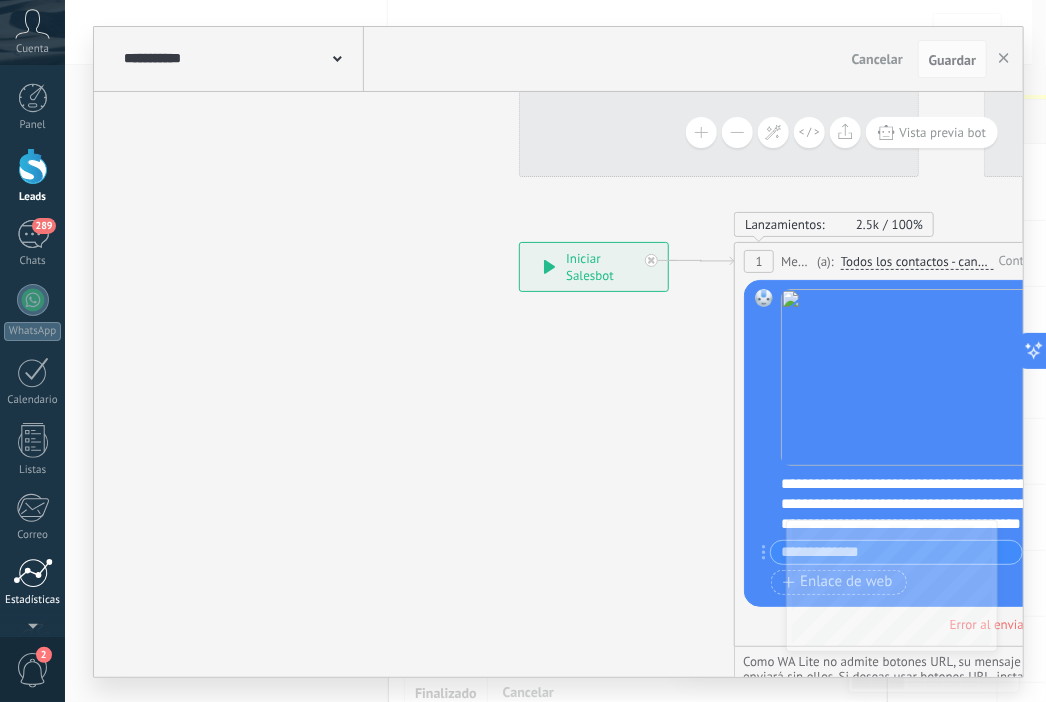 click at bounding box center [33, 573] 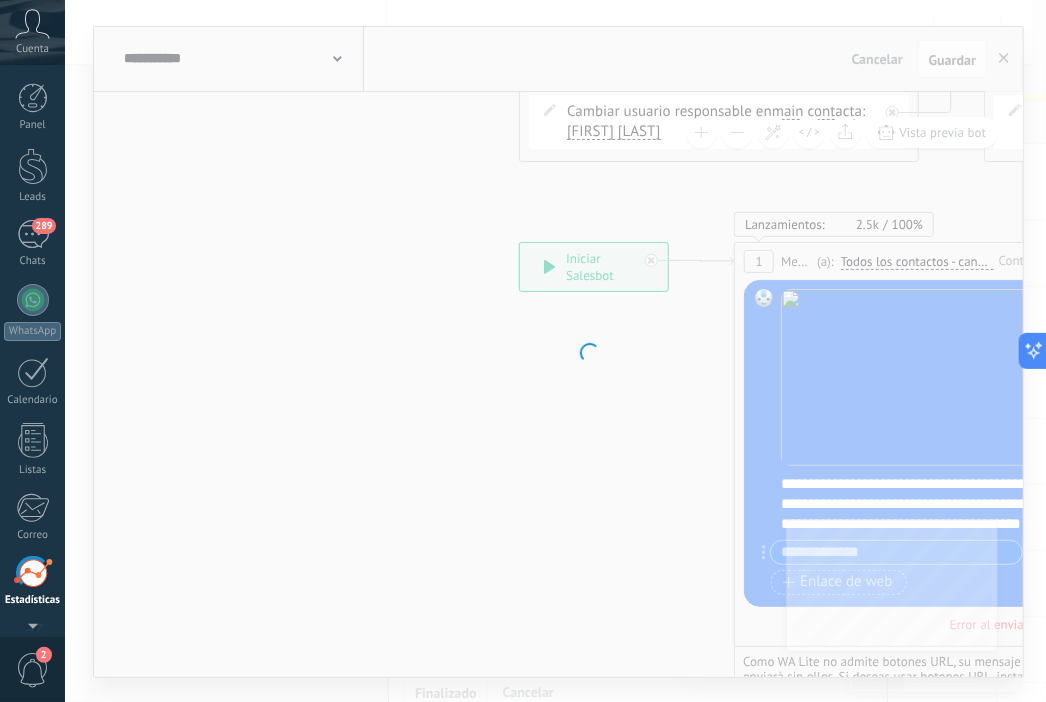 scroll, scrollTop: 129, scrollLeft: 0, axis: vertical 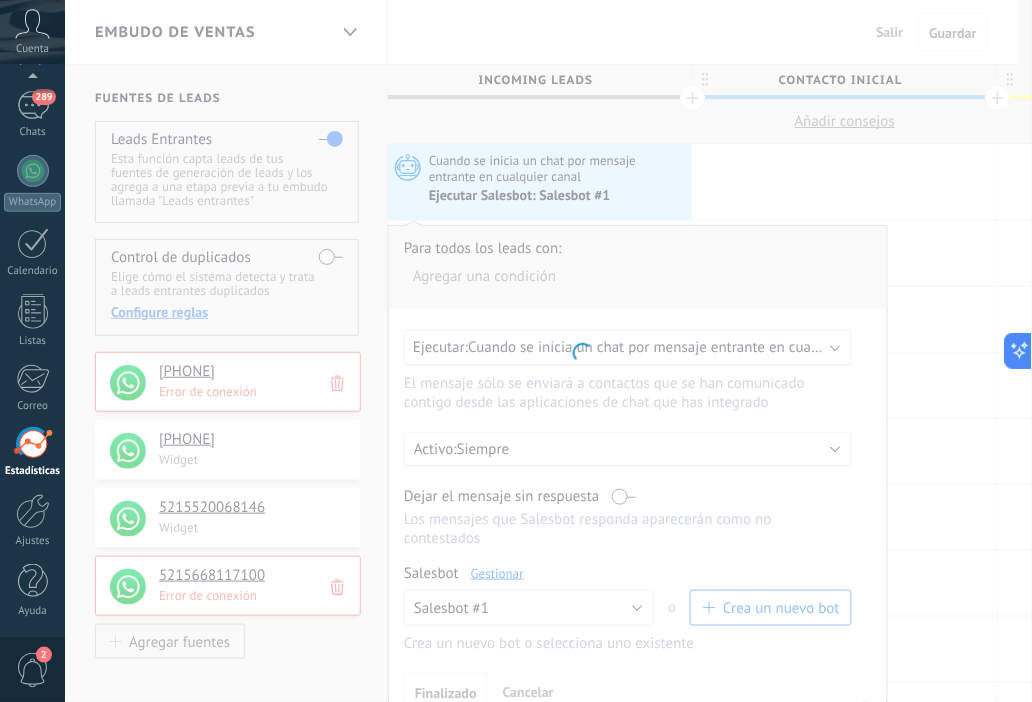 click at bounding box center [33, 581] 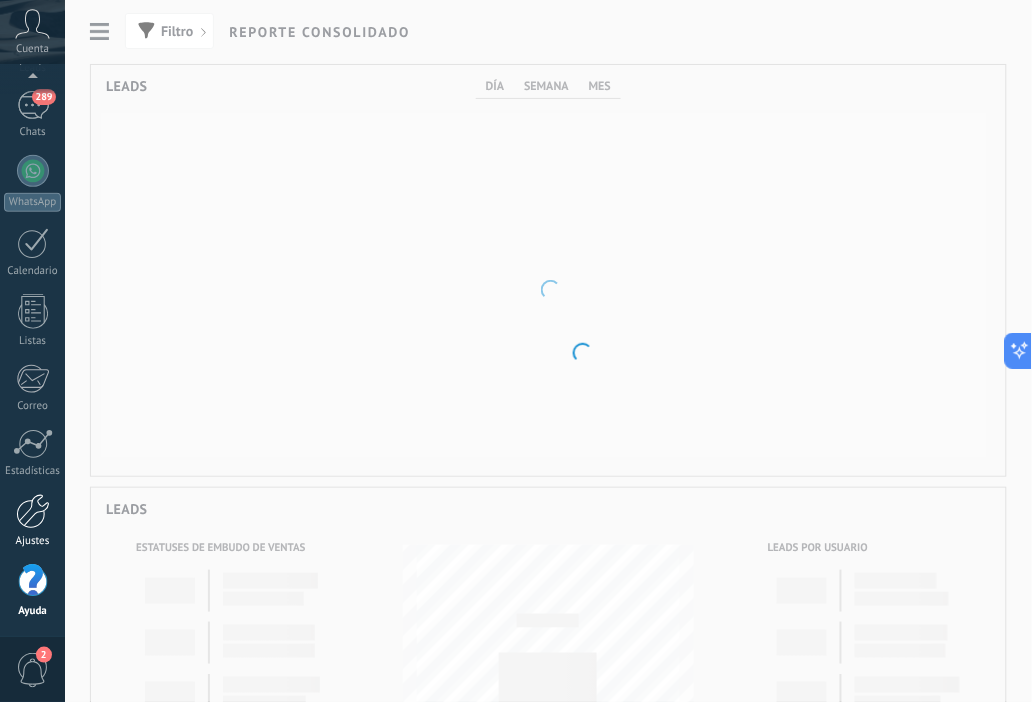 click on "Ajustes" at bounding box center (33, 541) 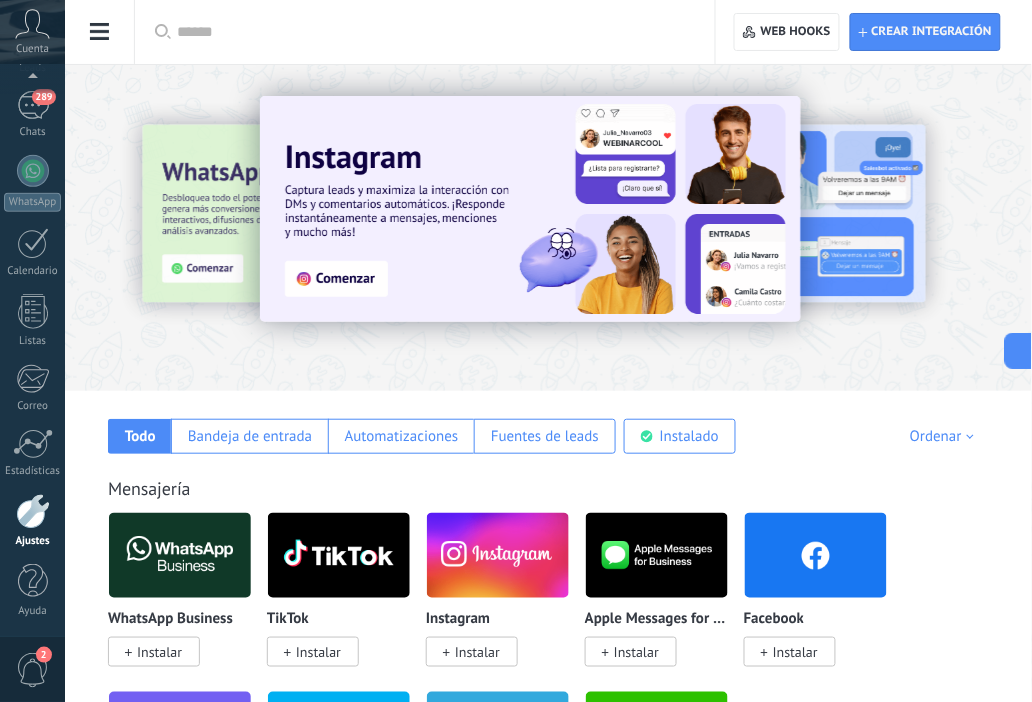click at bounding box center (100, 32) 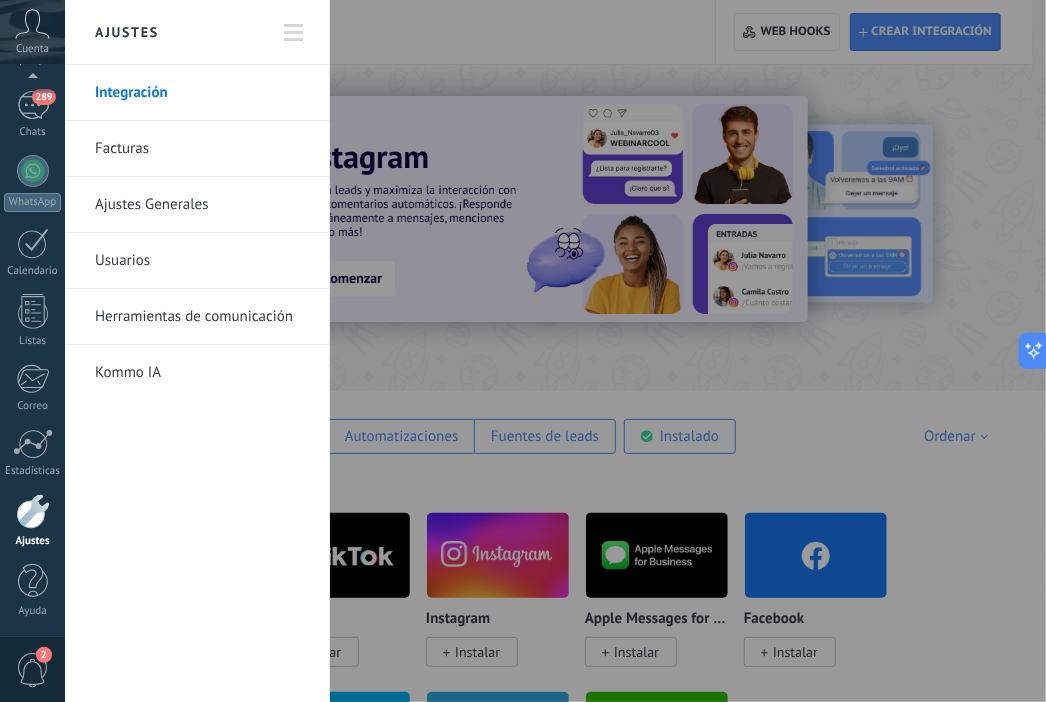 click on "Usuarios" at bounding box center [202, 261] 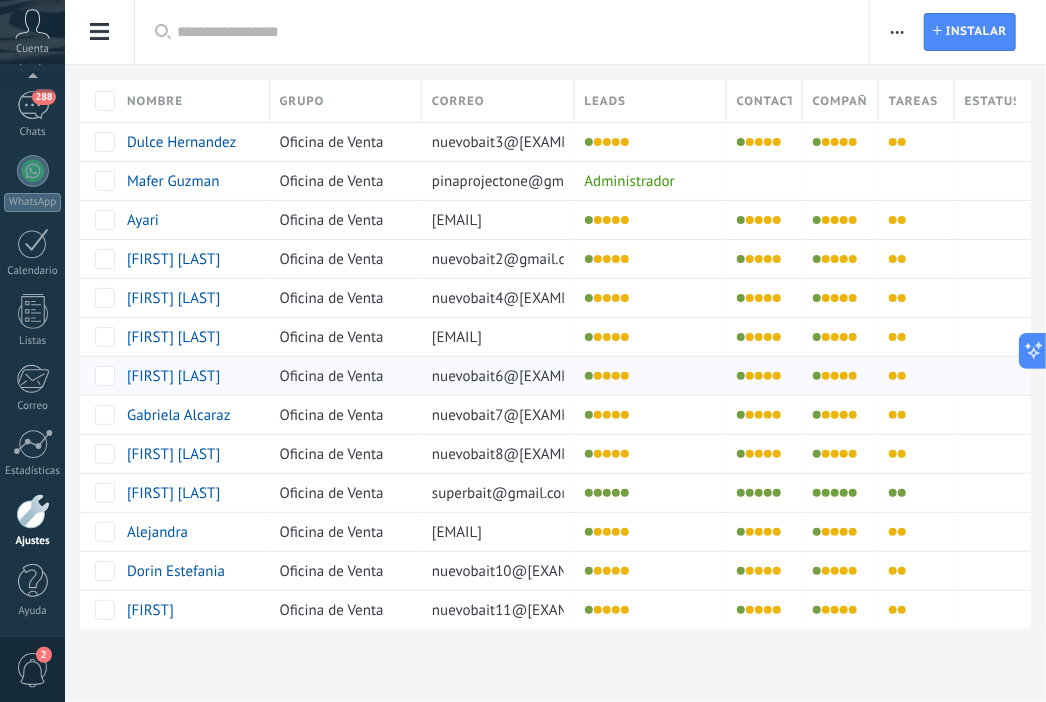 click on "[FIRST] [LAST]" at bounding box center (173, 376) 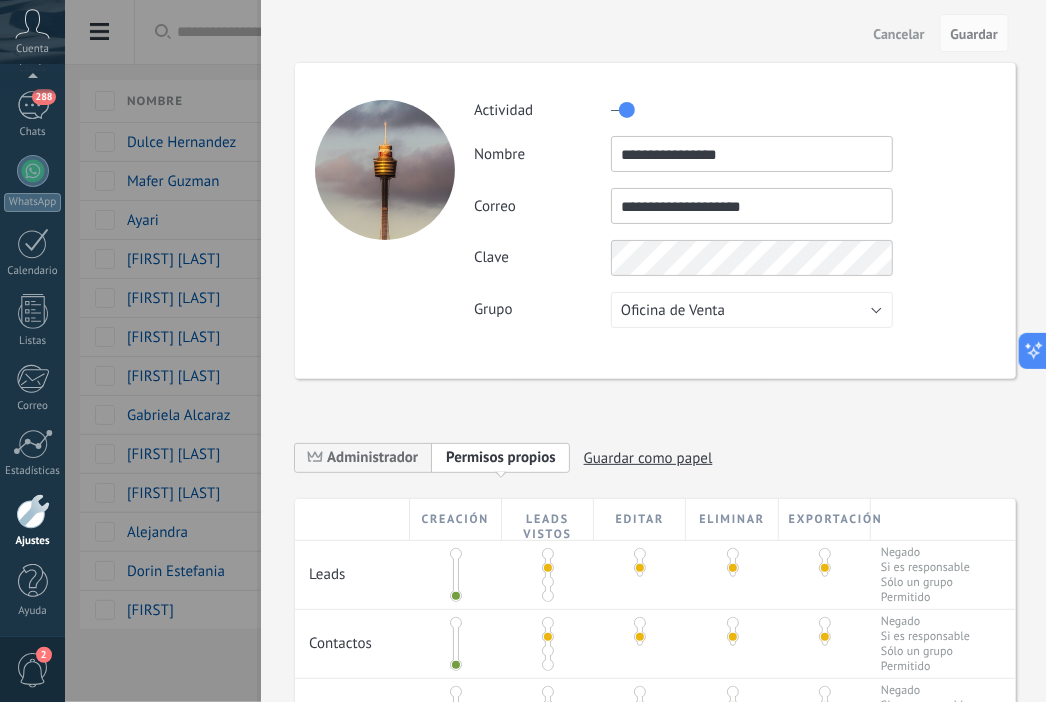 click on "**********" at bounding box center (752, 154) 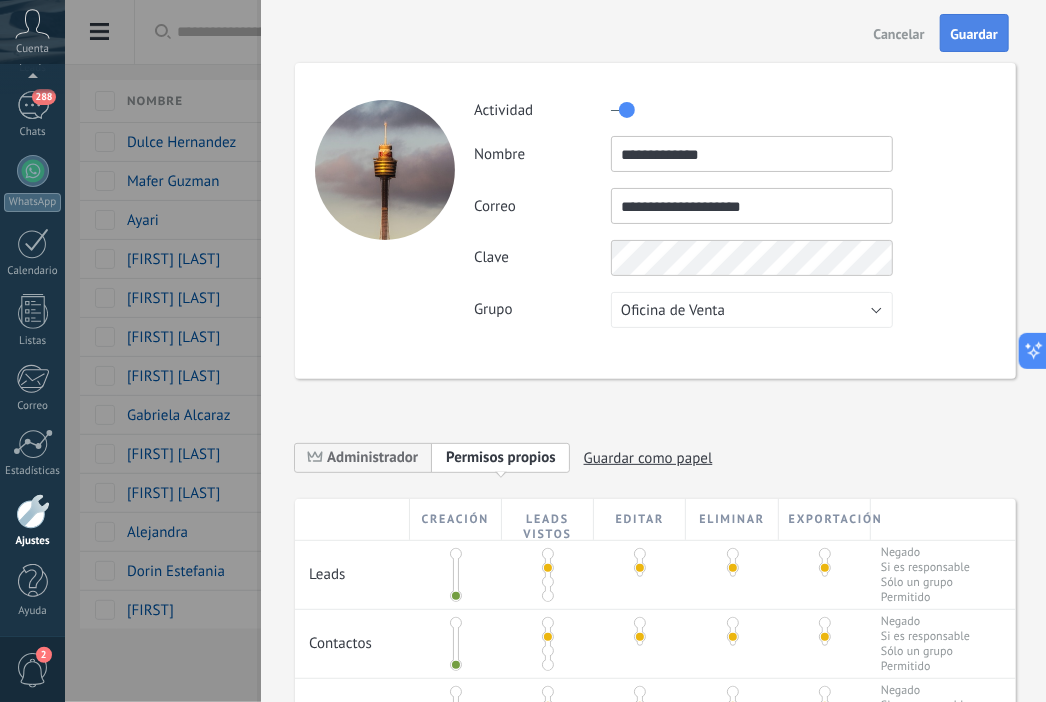 type on "[MASKED]" 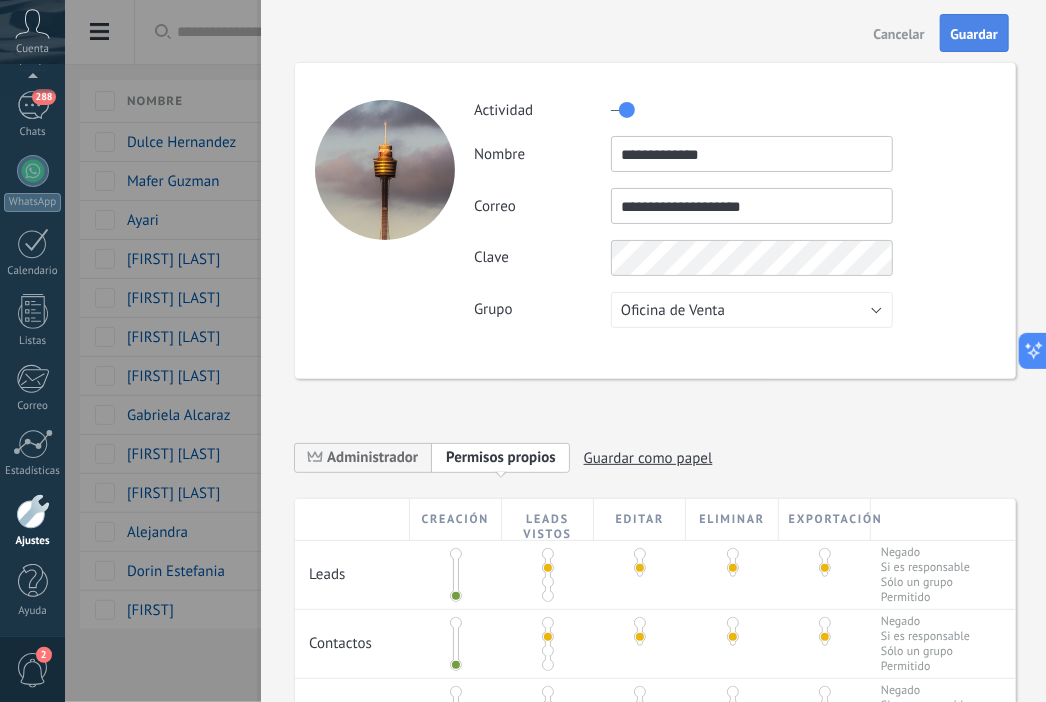 click on "Guardar" at bounding box center (974, 34) 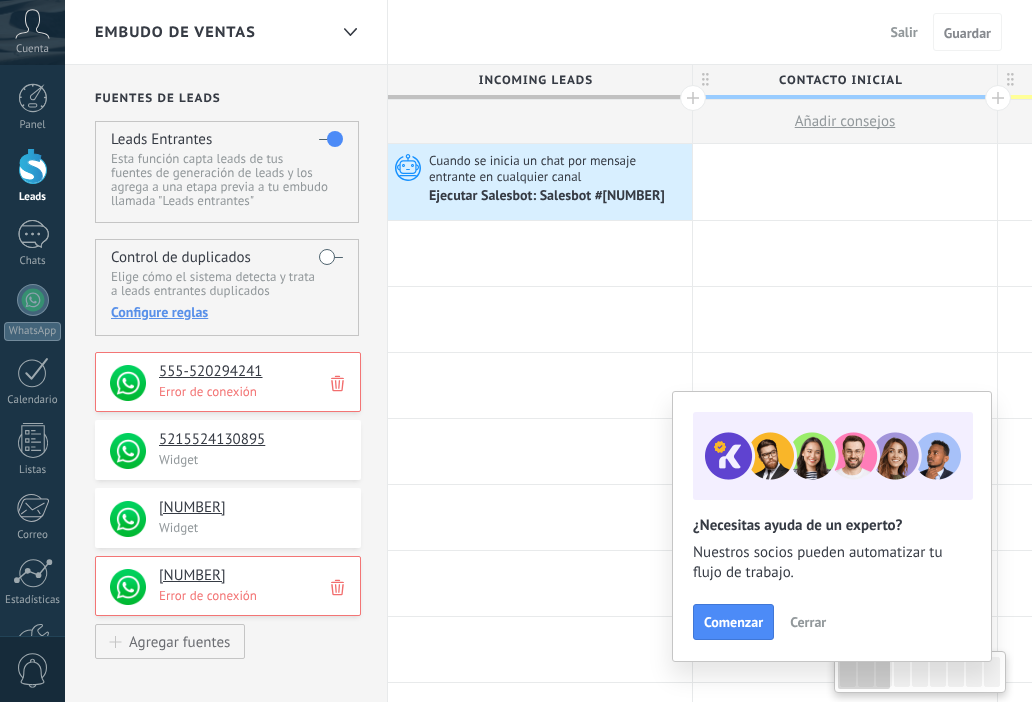 scroll, scrollTop: 841, scrollLeft: 0, axis: vertical 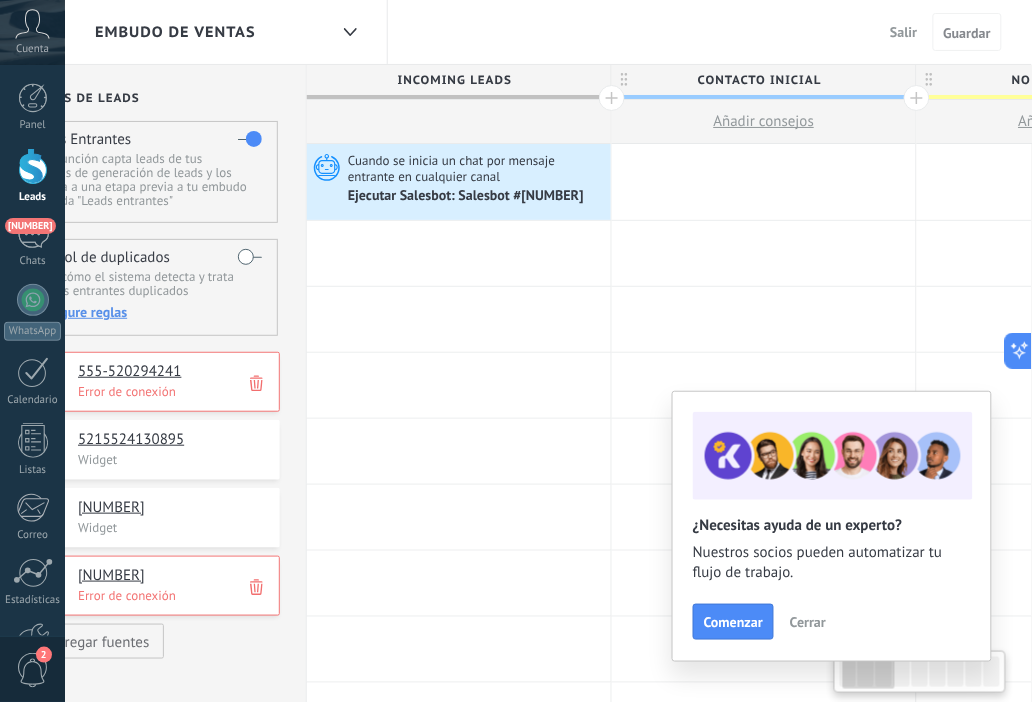 click on "Cuando se inicia un chat por mensaje entrante en cualquier canal" at bounding box center [477, 168] 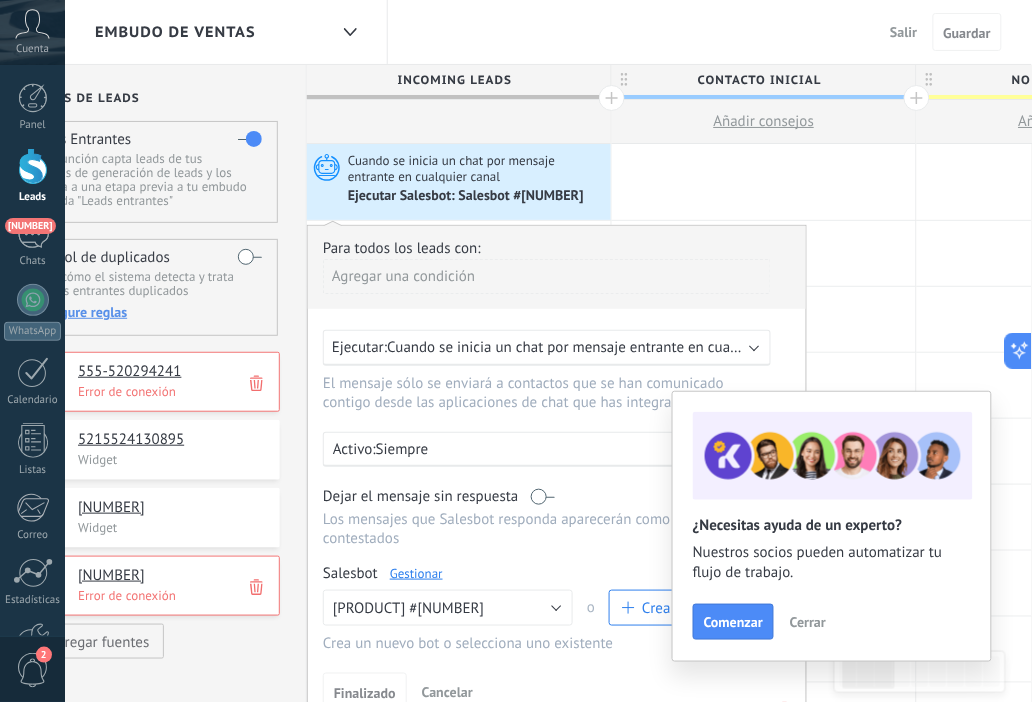 click on "Gestionar" at bounding box center [416, 573] 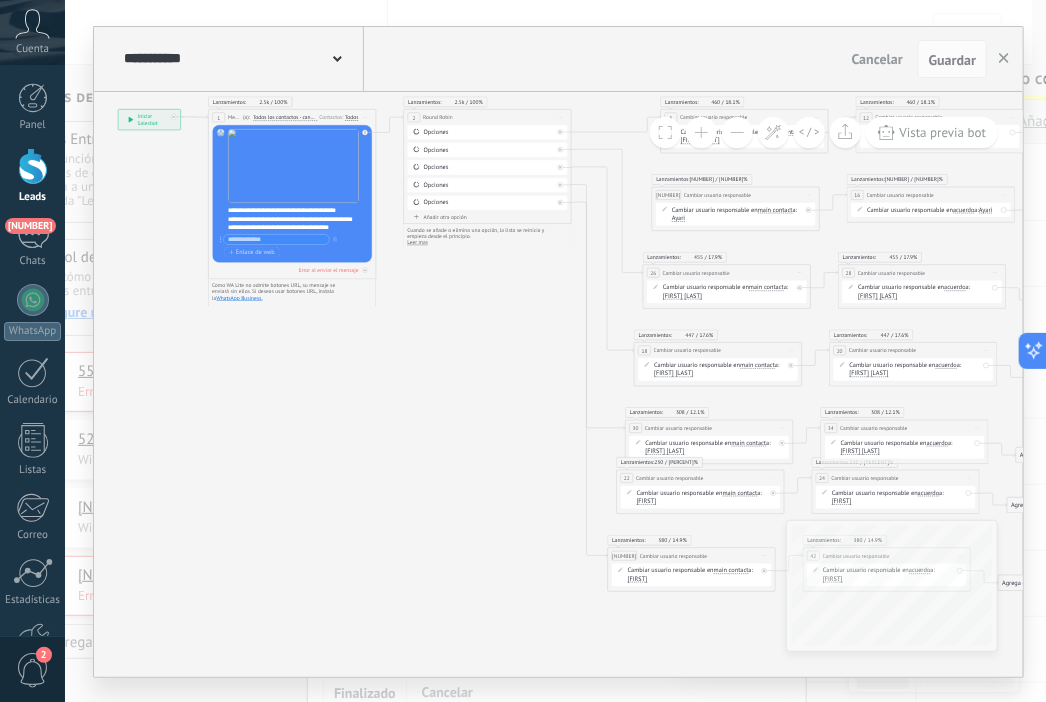 click on "[FIRST]" at bounding box center [673, 373] 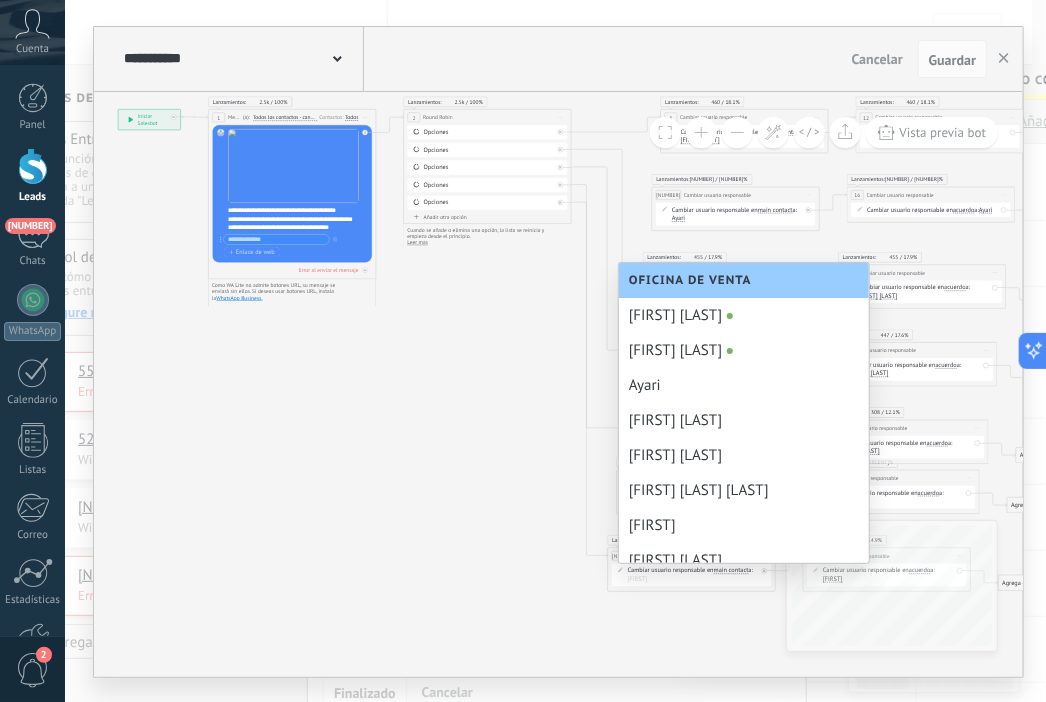 scroll, scrollTop: 196, scrollLeft: 0, axis: vertical 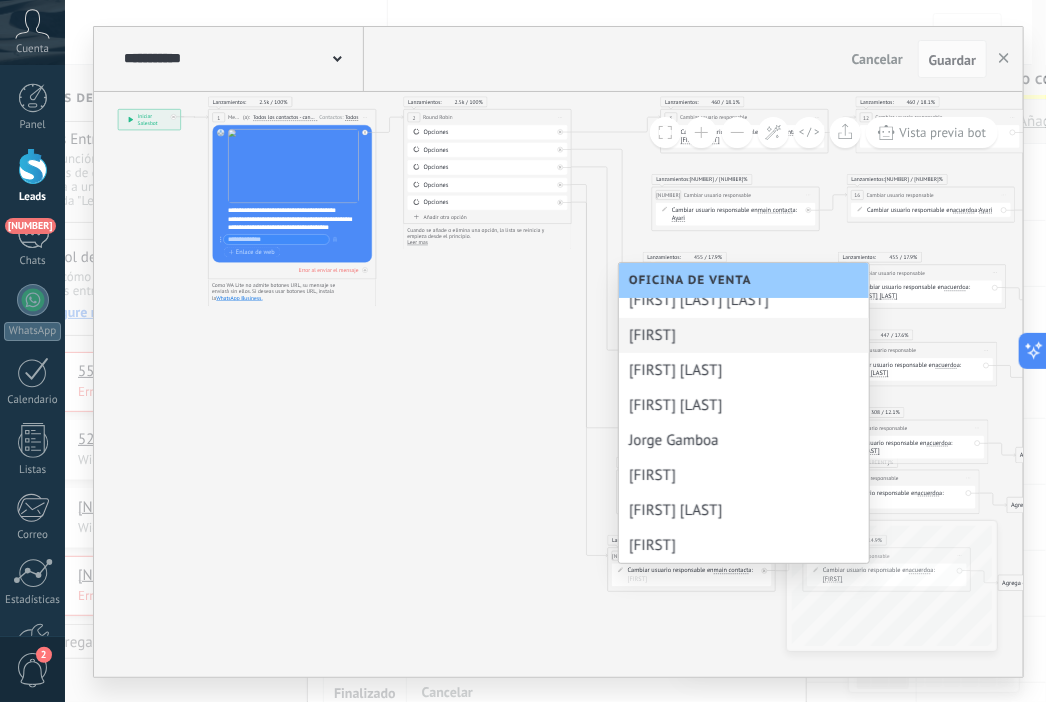 click on "Hector Daniel" at bounding box center [744, 335] 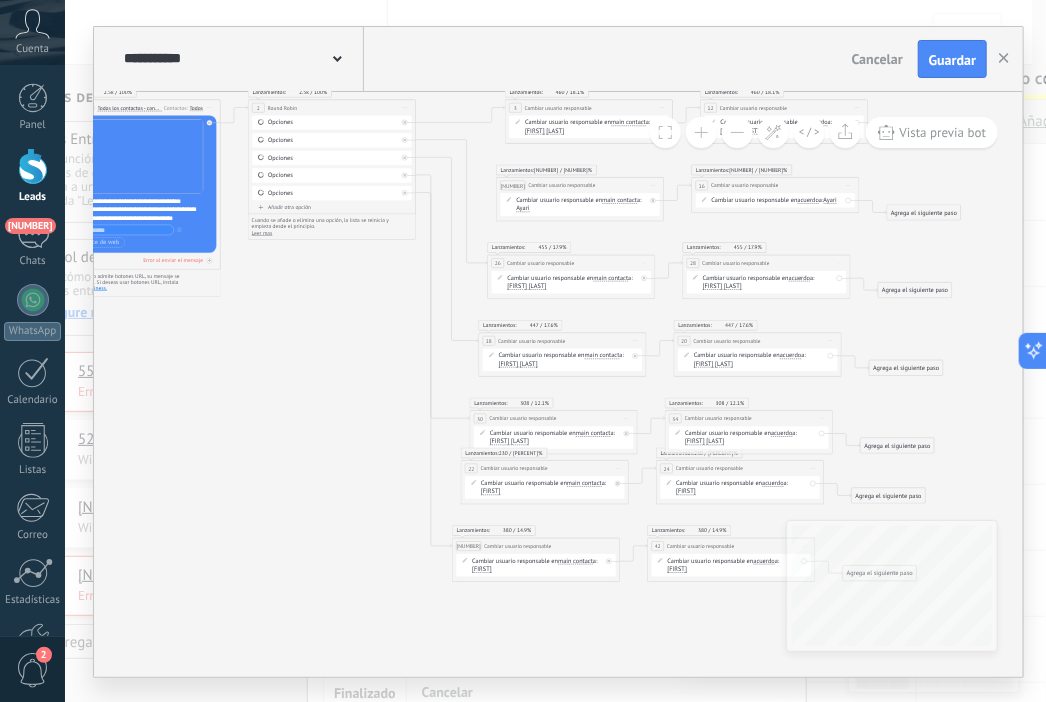 click on "[FIRST]" at bounding box center [518, 364] 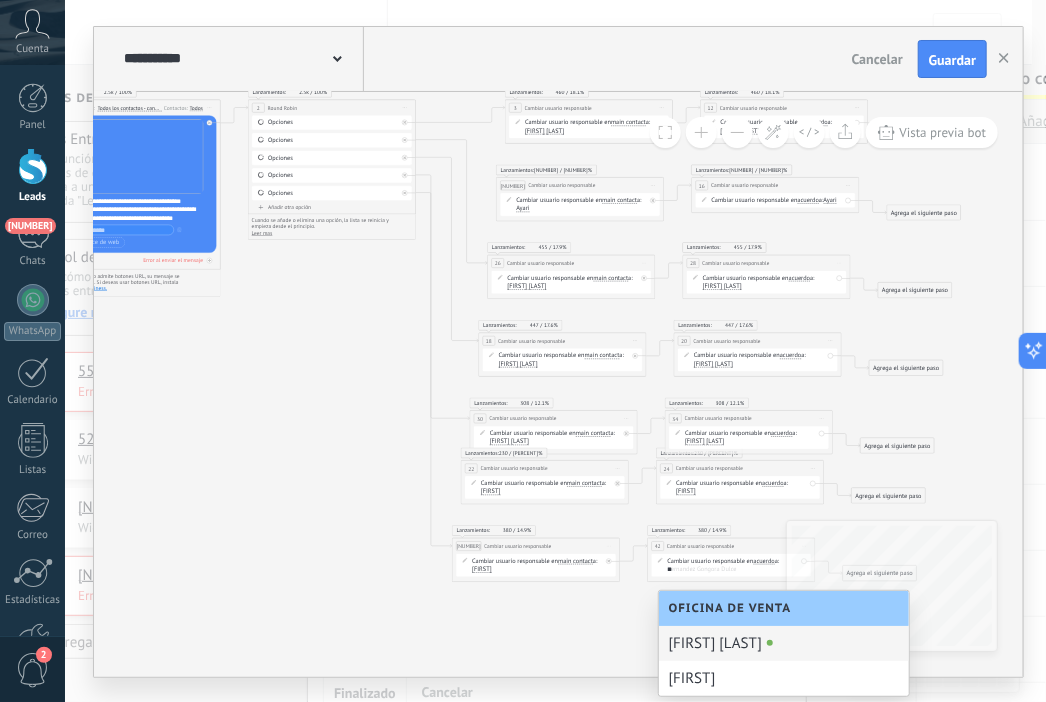 scroll, scrollTop: 0, scrollLeft: 0, axis: both 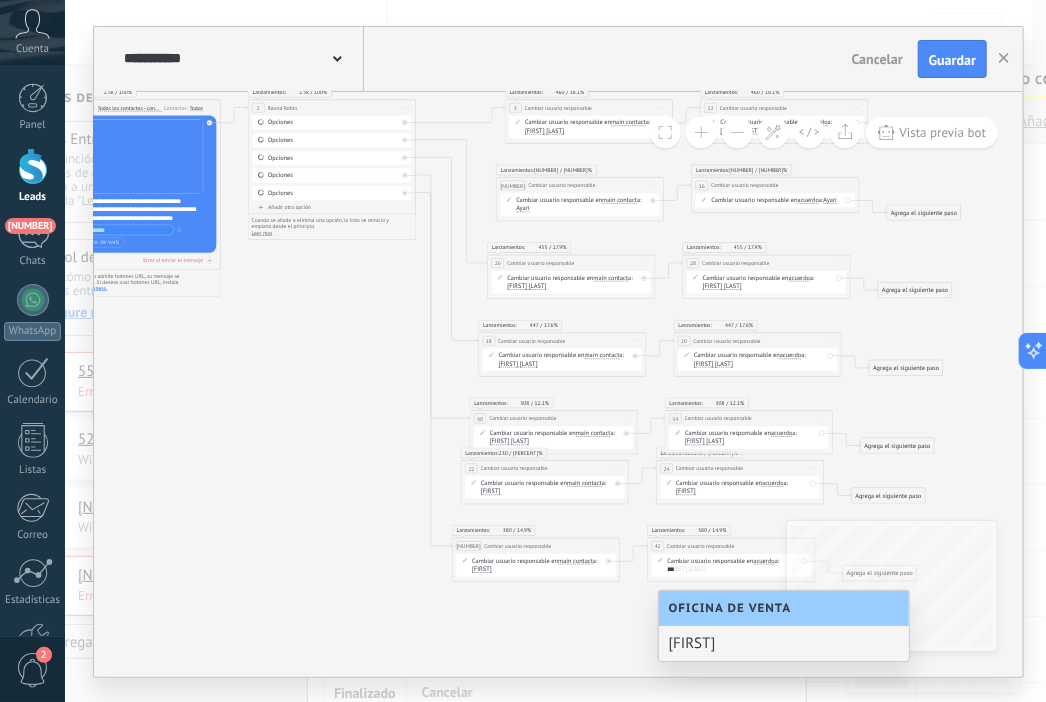 type on "[MASKED]" 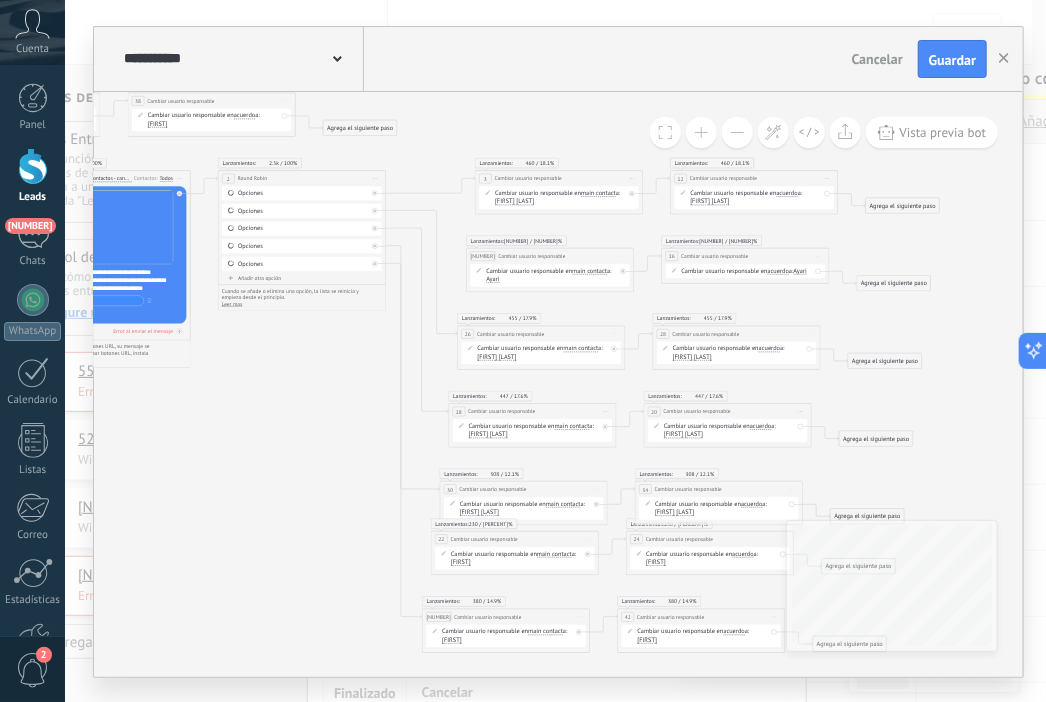 click on "Opciones
Opciones" at bounding box center (302, 230) 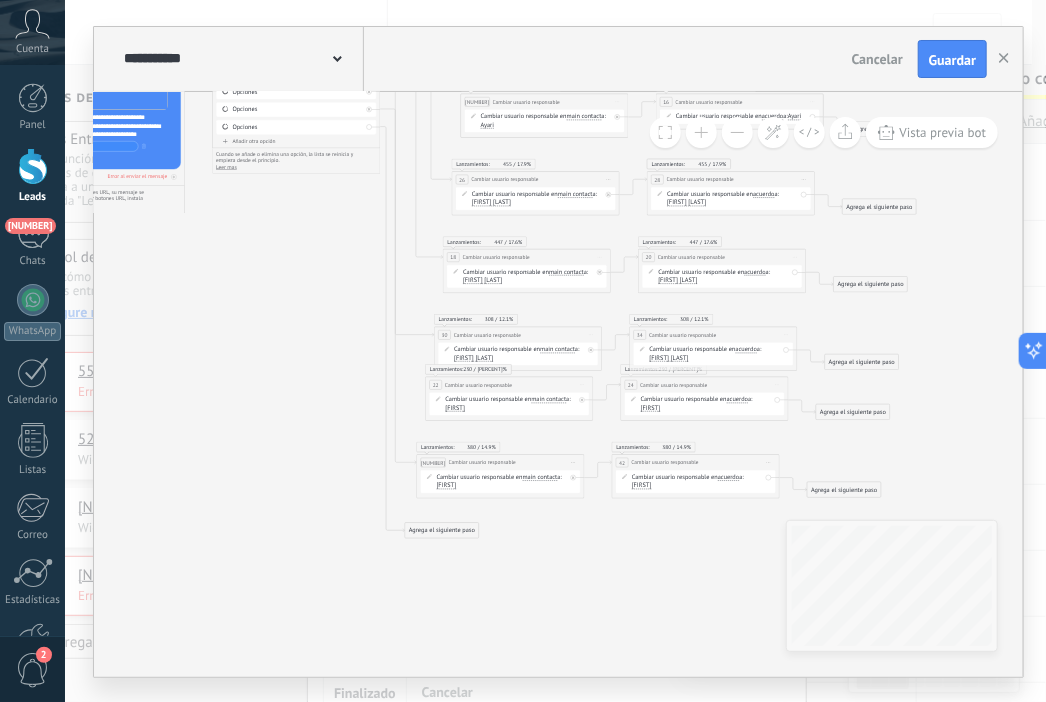 drag, startPoint x: 451, startPoint y: 137, endPoint x: 448, endPoint y: 533, distance: 396.01135 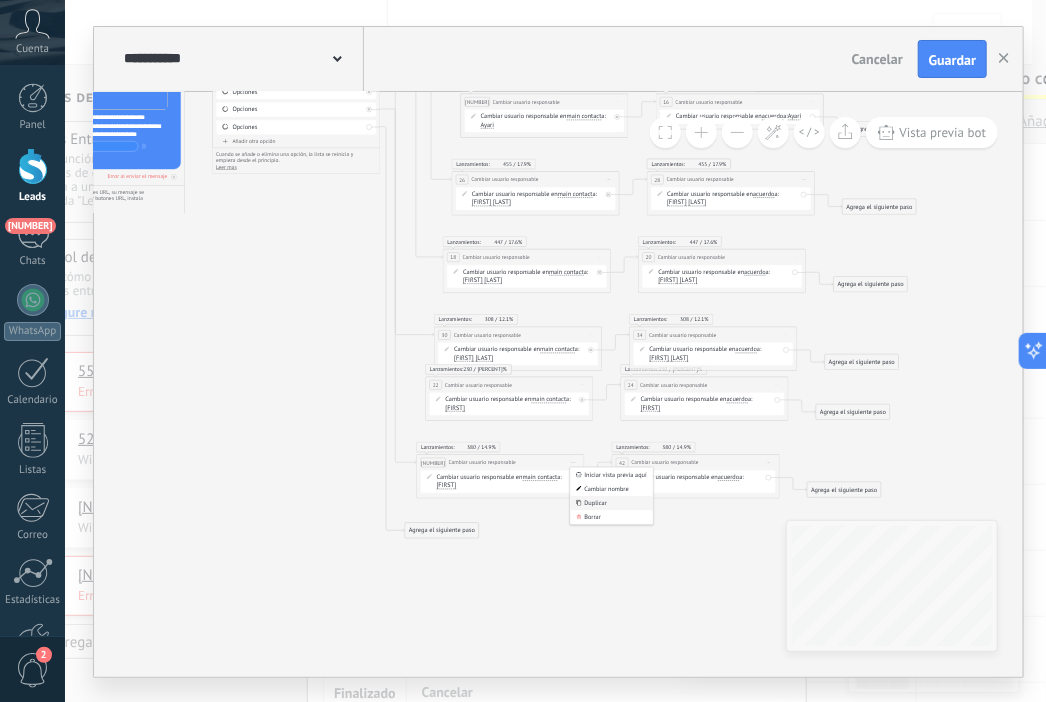 click on "Duplicar" at bounding box center [0, 0] 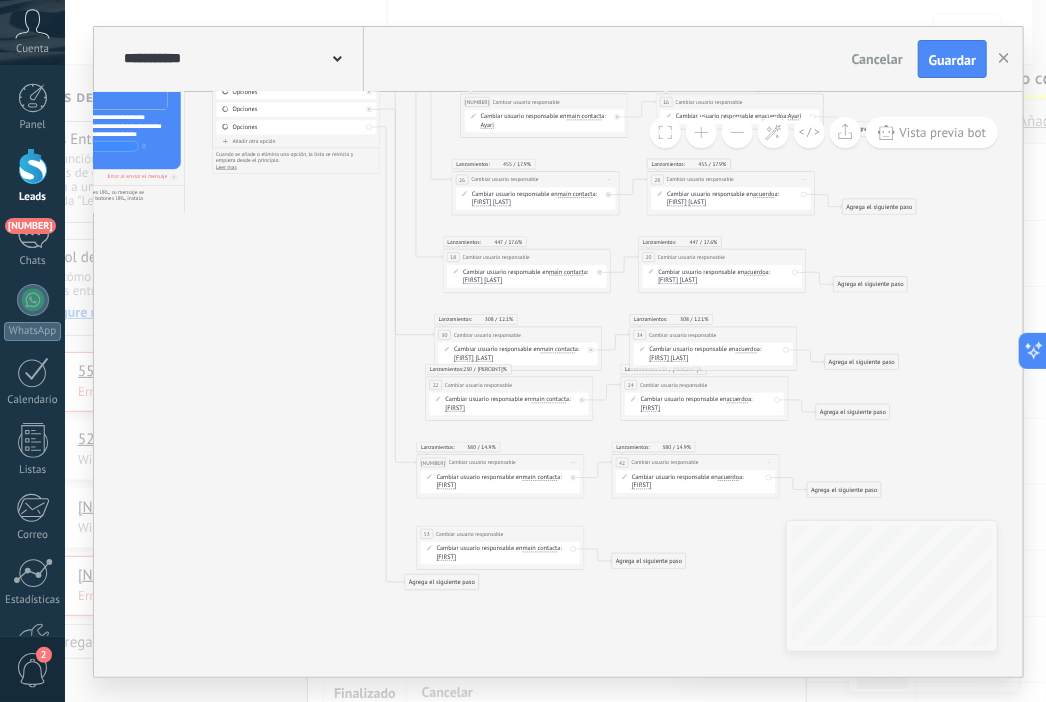 click on "Iniciar vista previa aquí
Cambiar nombre
Duplicar
Borrar" at bounding box center (599, 257) 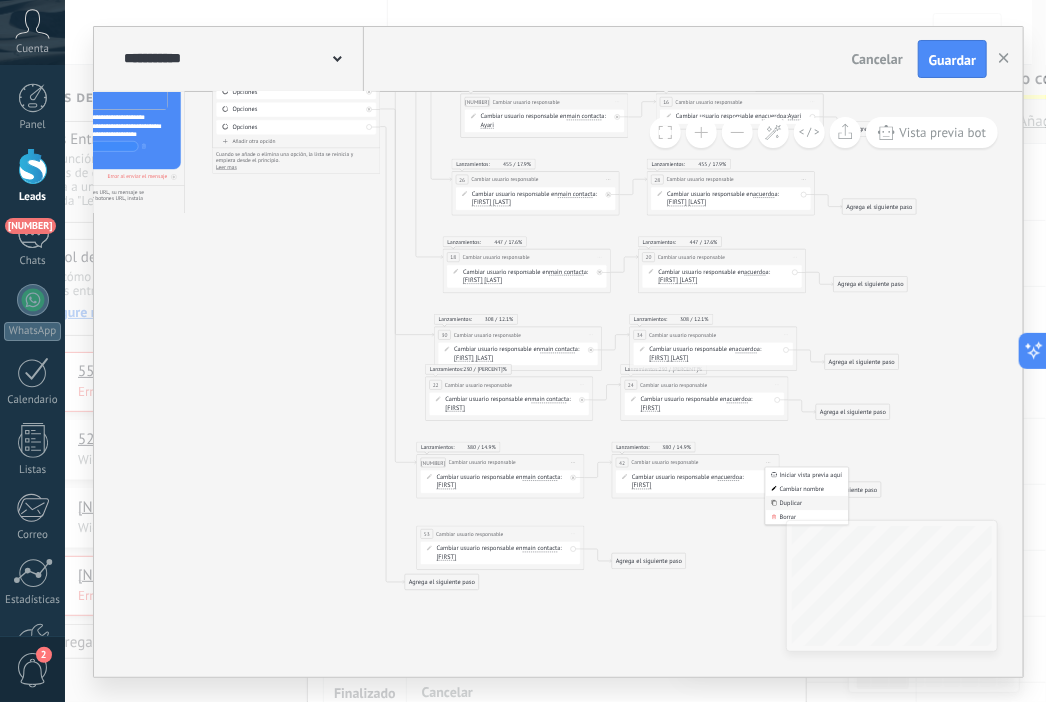click on "Duplicar" at bounding box center (0, 0) 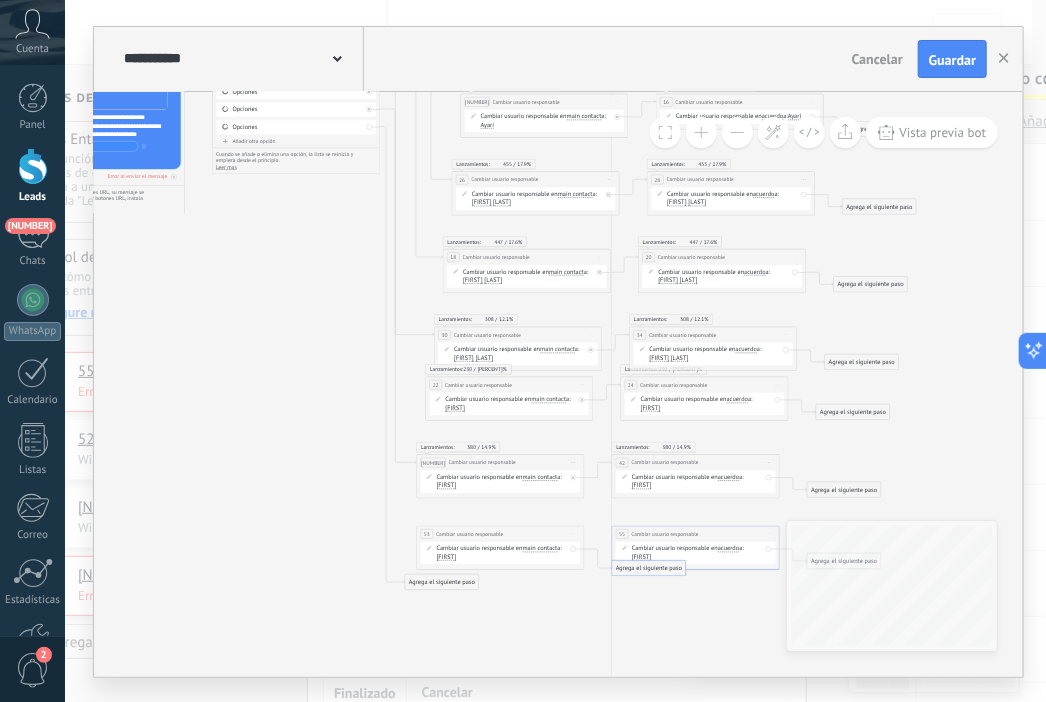 drag, startPoint x: 648, startPoint y: 582, endPoint x: 668, endPoint y: 540, distance: 46.518814 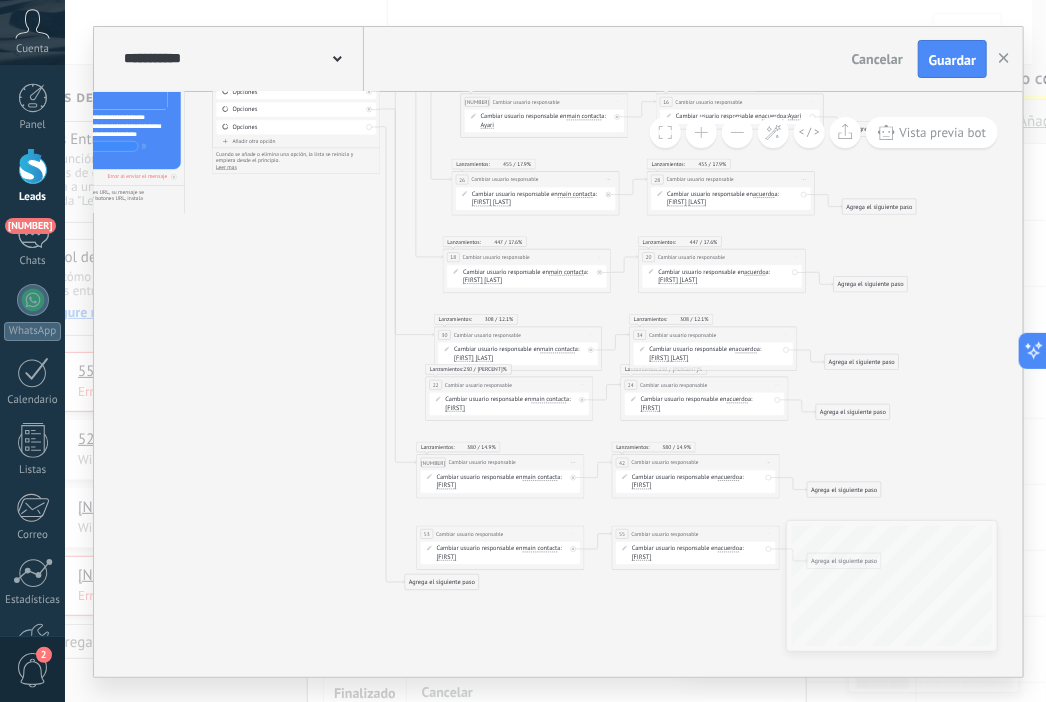 click on "Hector Daniel" at bounding box center (482, 280) 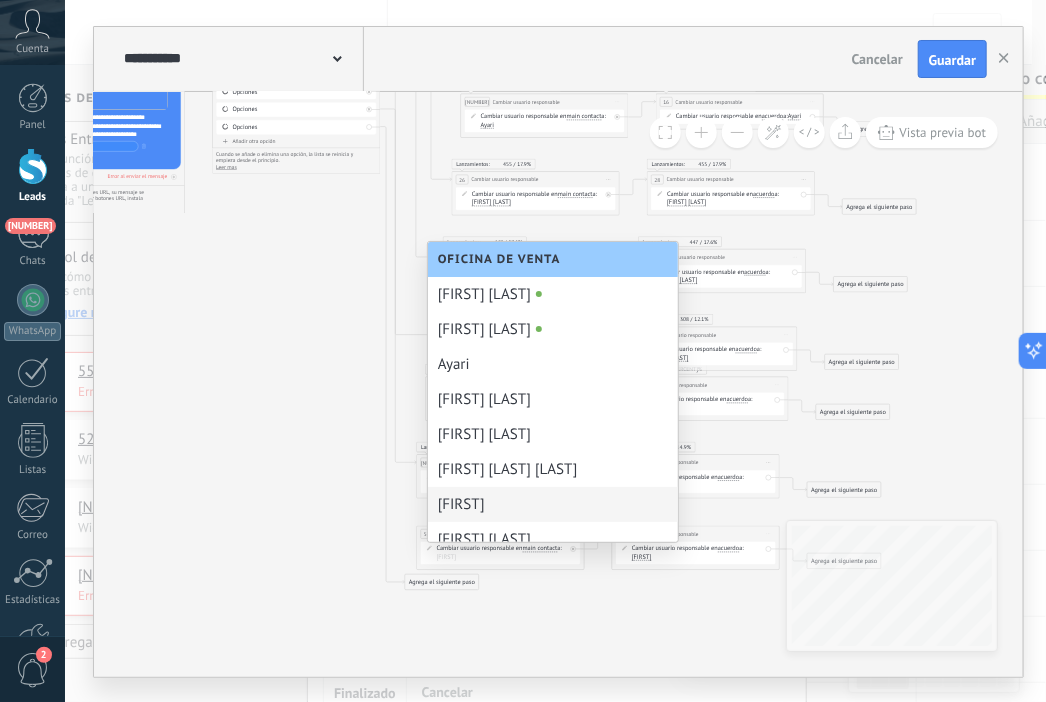 scroll, scrollTop: 98, scrollLeft: 0, axis: vertical 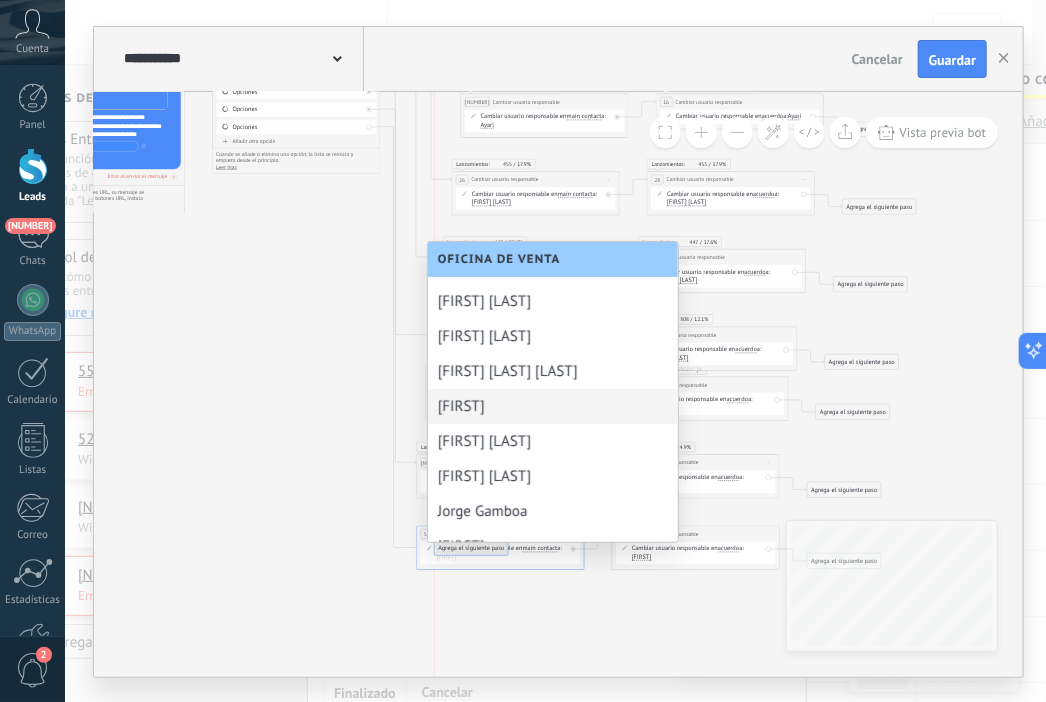 drag, startPoint x: 455, startPoint y: 580, endPoint x: 485, endPoint y: 545, distance: 46.09772 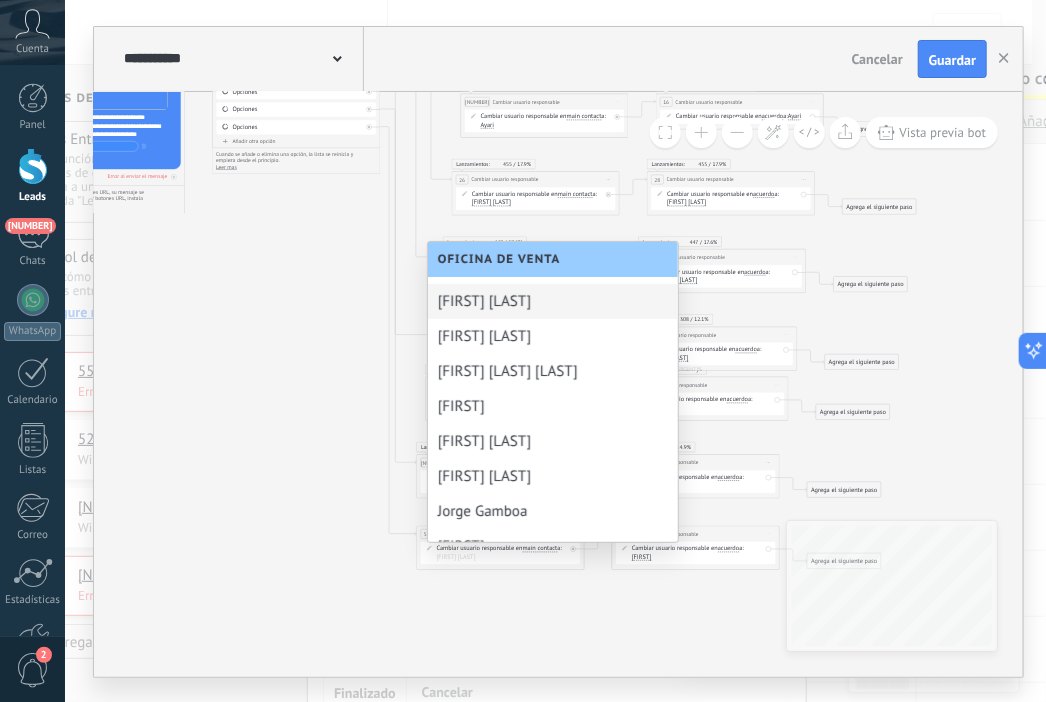 click on "[FIRST]" at bounding box center [553, 336] 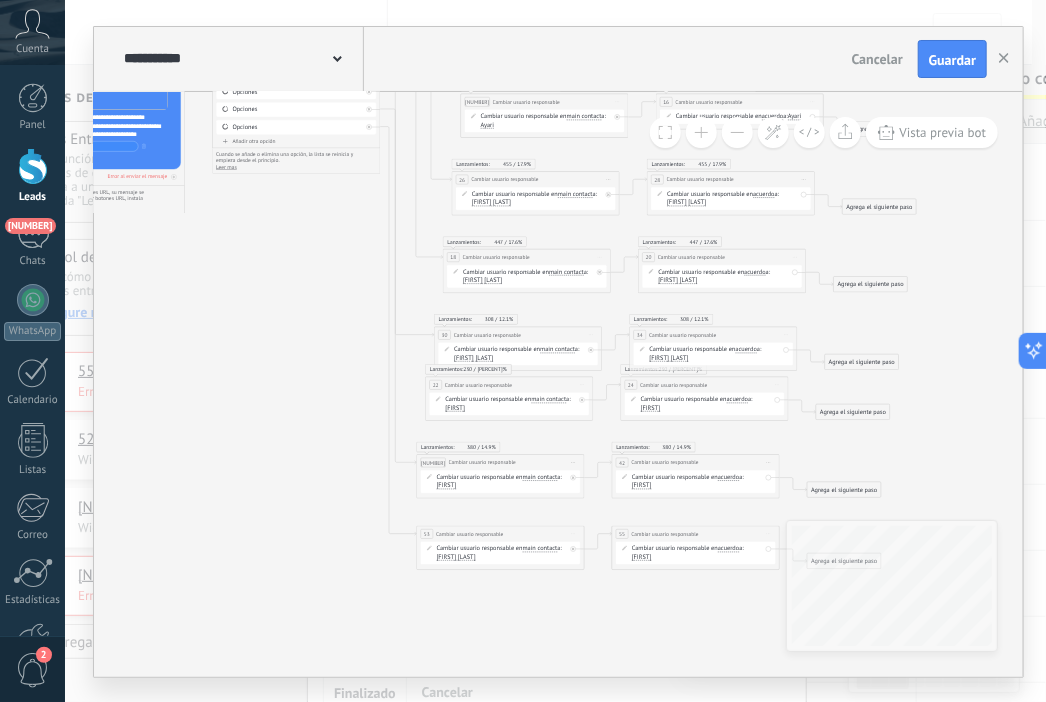 click on "Hector Daniel" at bounding box center (482, 280) 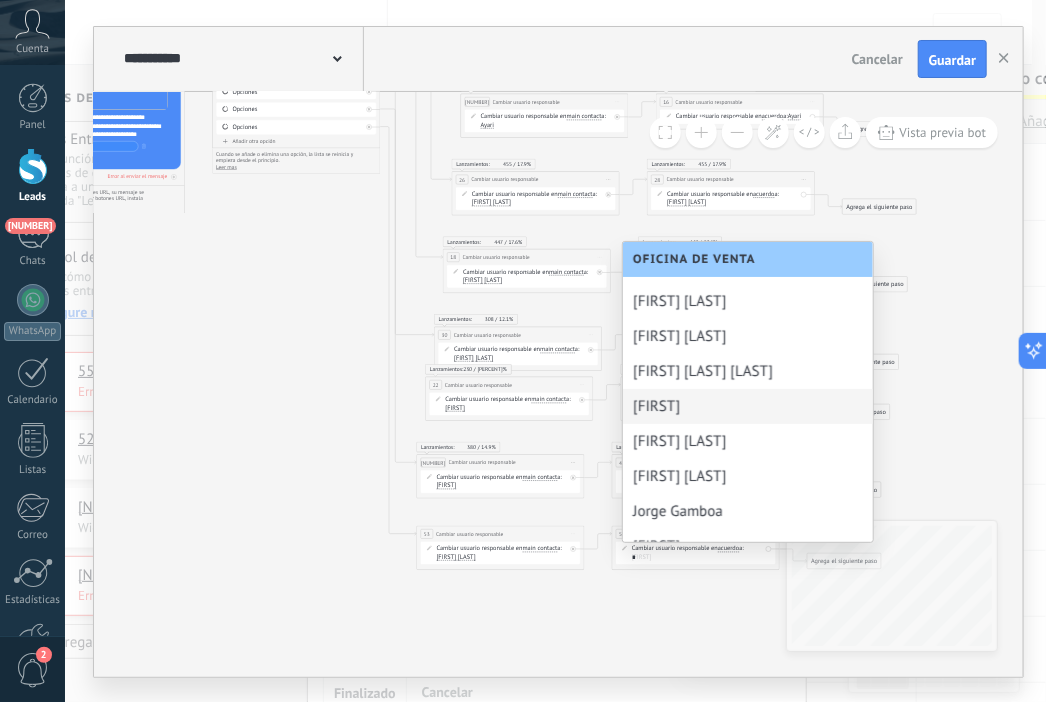scroll, scrollTop: 0, scrollLeft: 0, axis: both 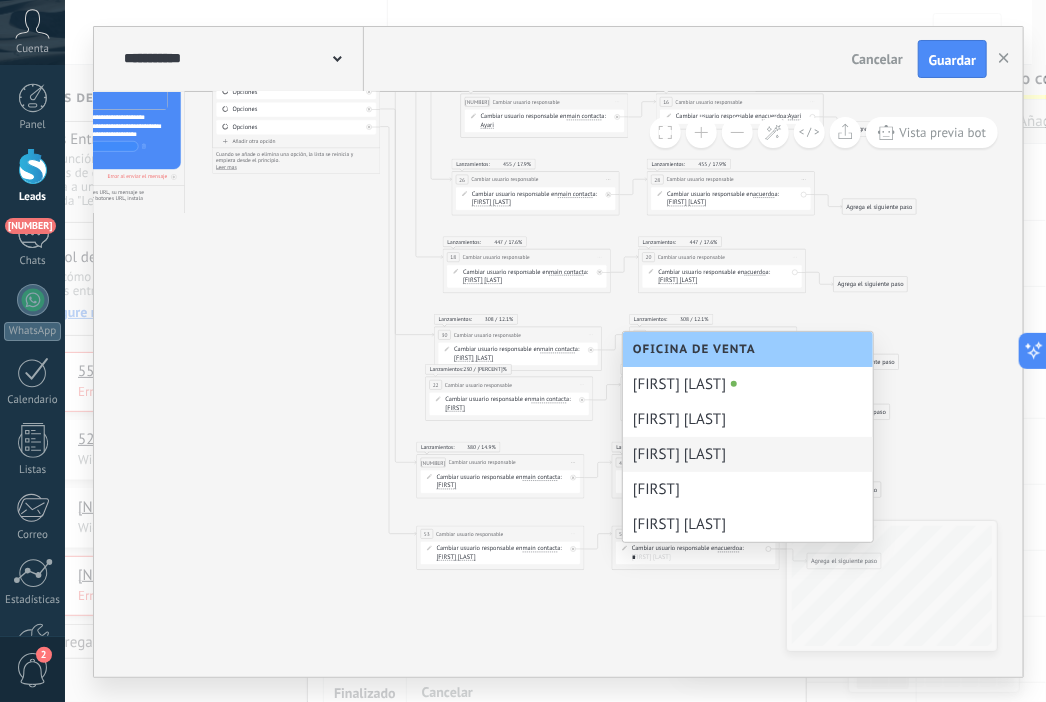 type on "*" 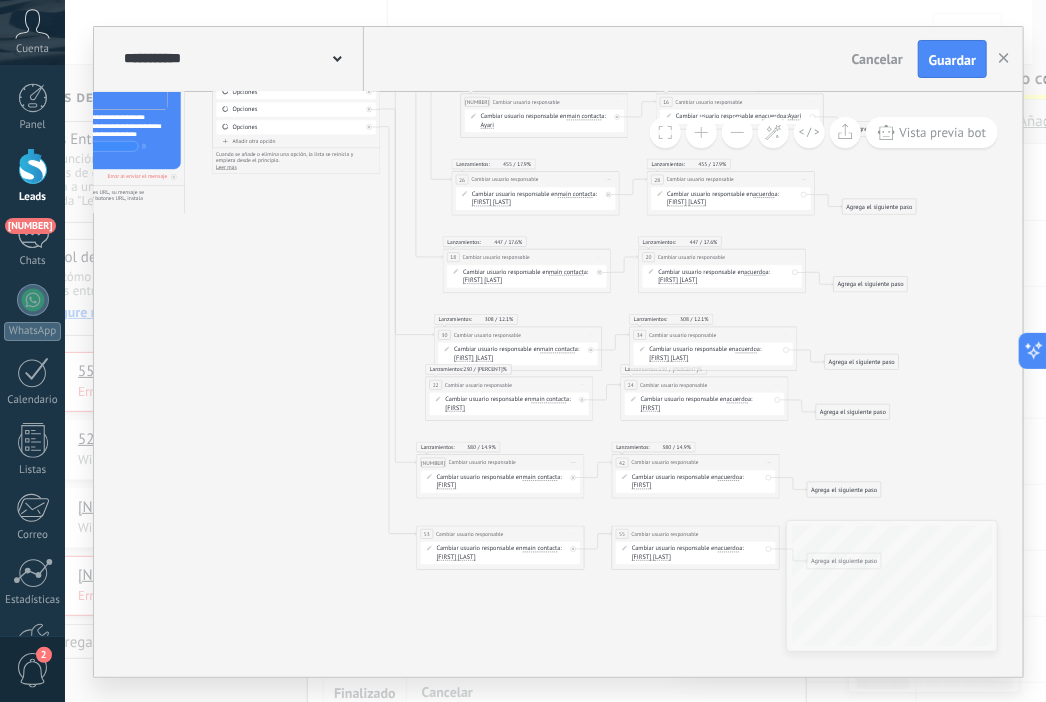 click on "Iniciar vista previa aquí
Cambiar nombre
Duplicar
Borrar" at bounding box center [599, 257] 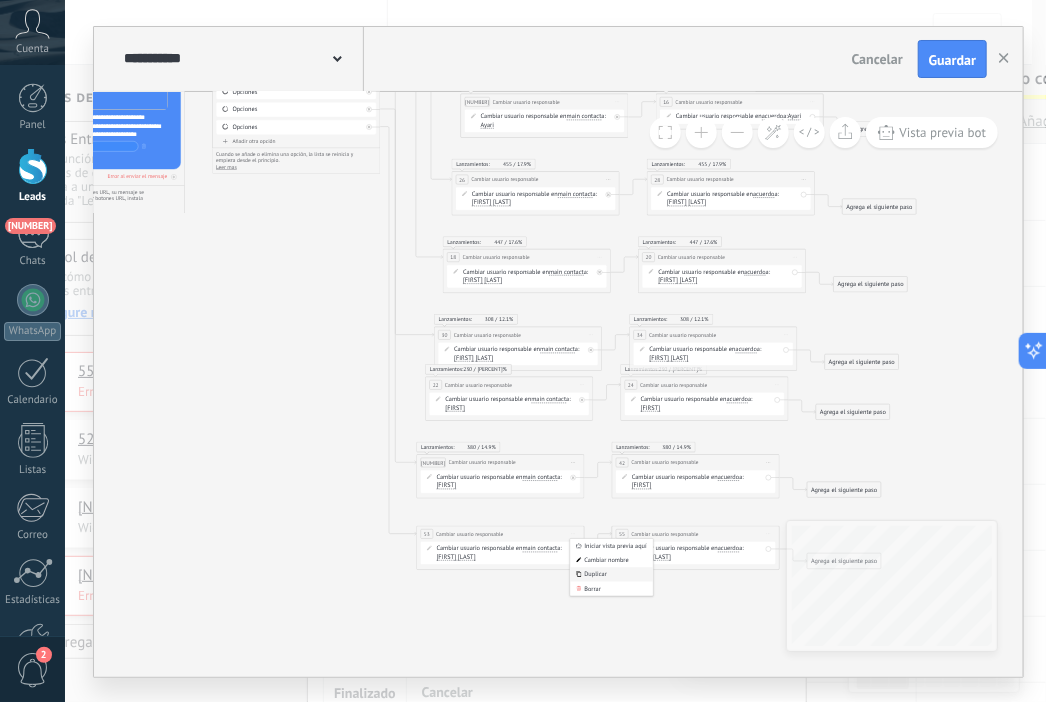 click on "Duplicar" at bounding box center [0, 0] 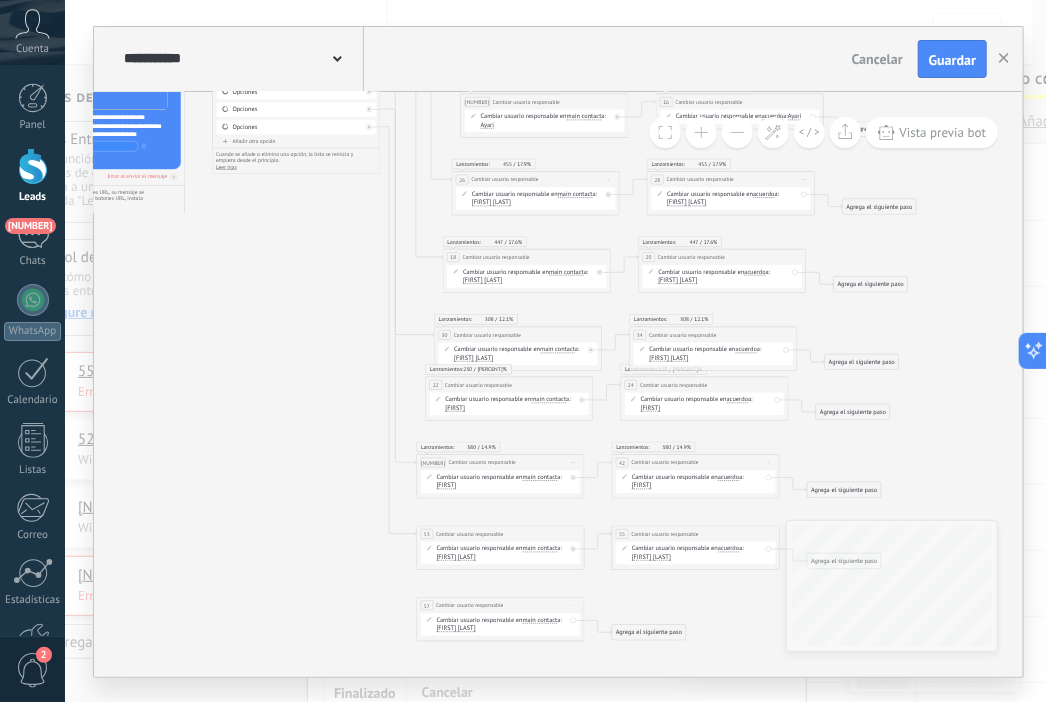 click on "Iniciar vista previa aquí
Cambiar nombre
Duplicar
Borrar" at bounding box center (599, 257) 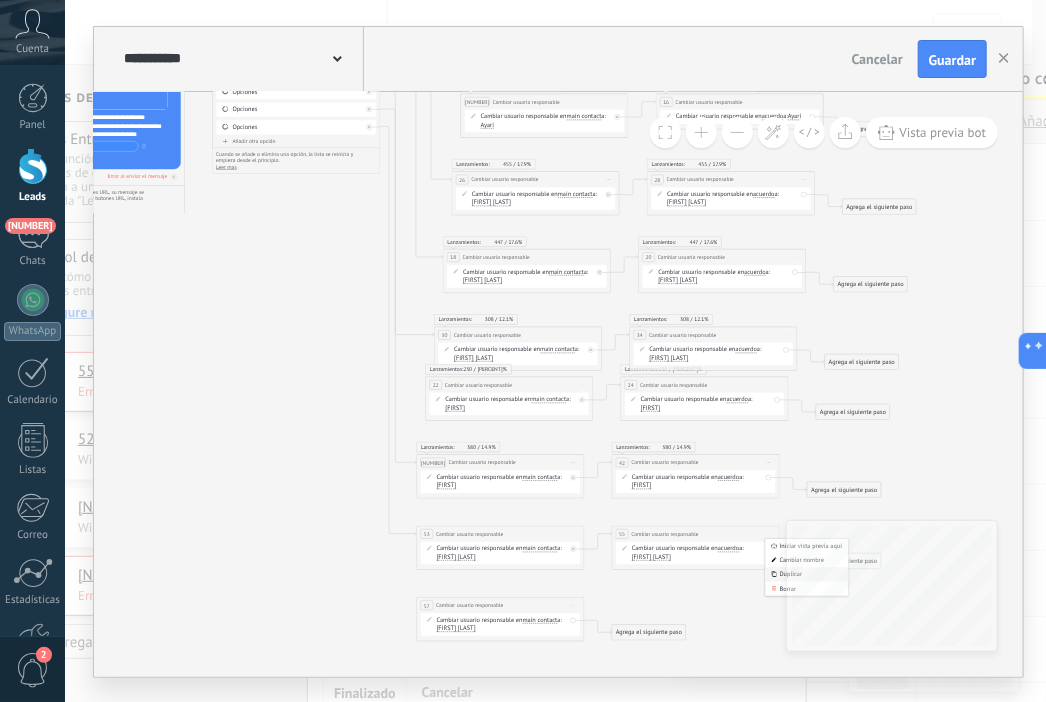 click on "Duplicar" at bounding box center [0, 0] 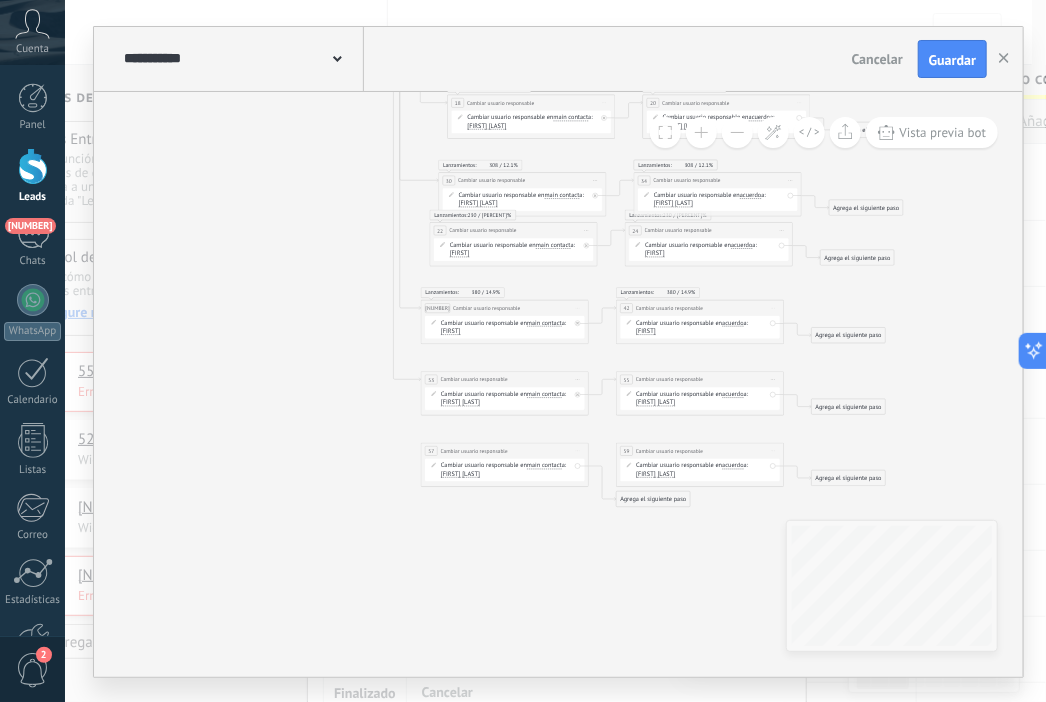 drag, startPoint x: 665, startPoint y: 492, endPoint x: 676, endPoint y: 464, distance: 30.083218 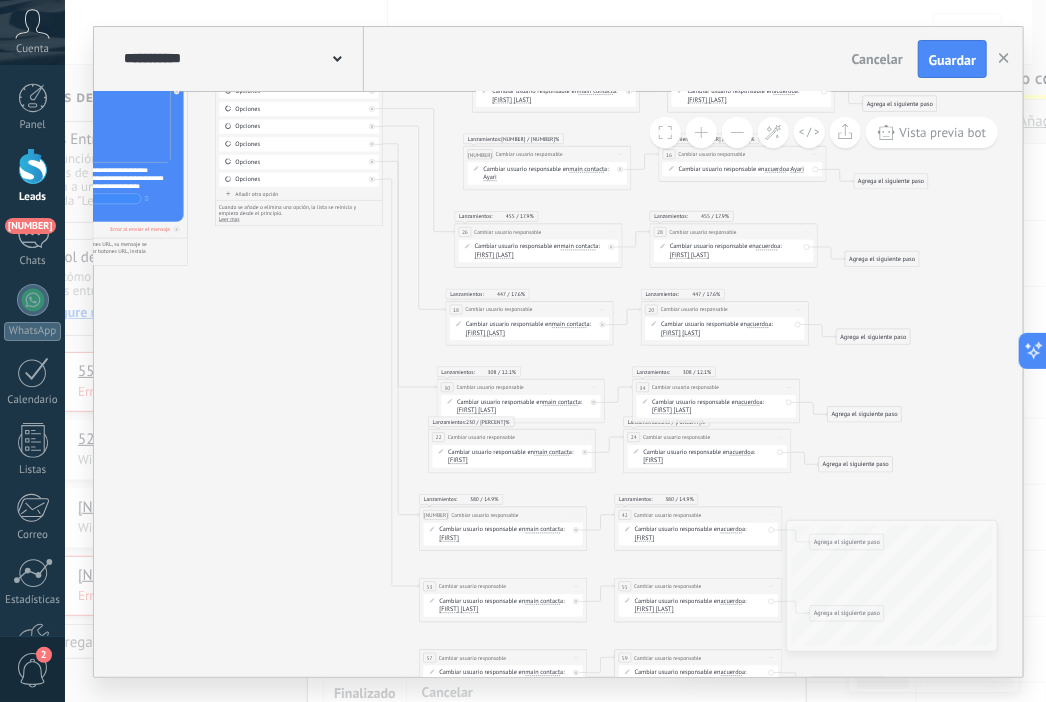 click on "Añadir otra opción" at bounding box center (300, 193) 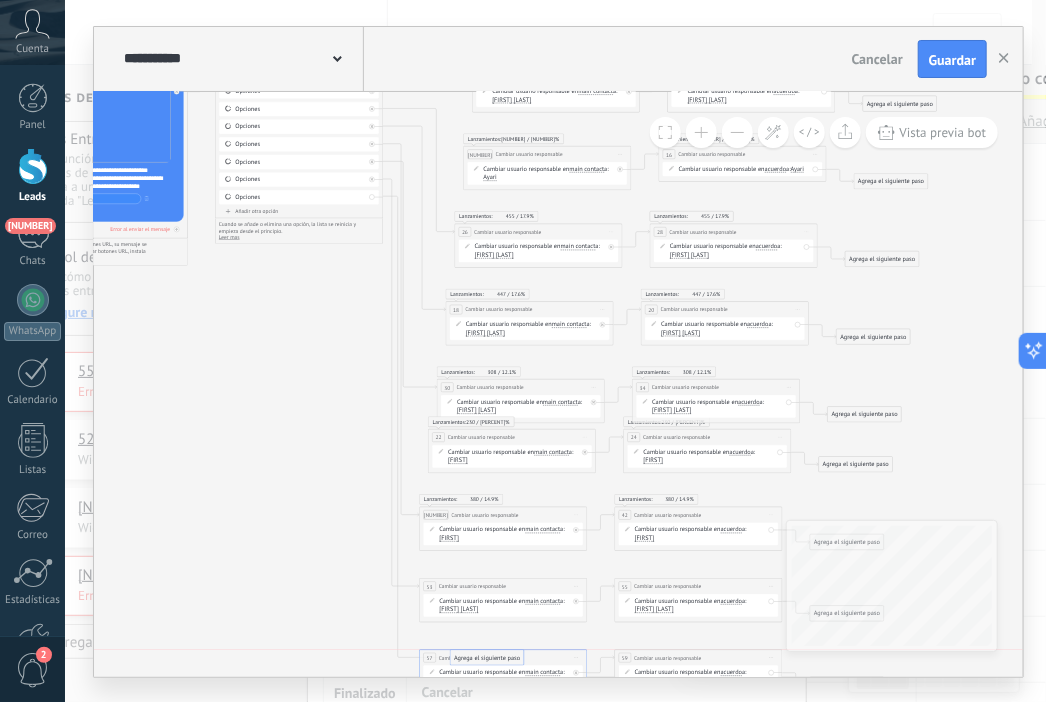 drag, startPoint x: 446, startPoint y: 201, endPoint x: 485, endPoint y: 654, distance: 454.67572 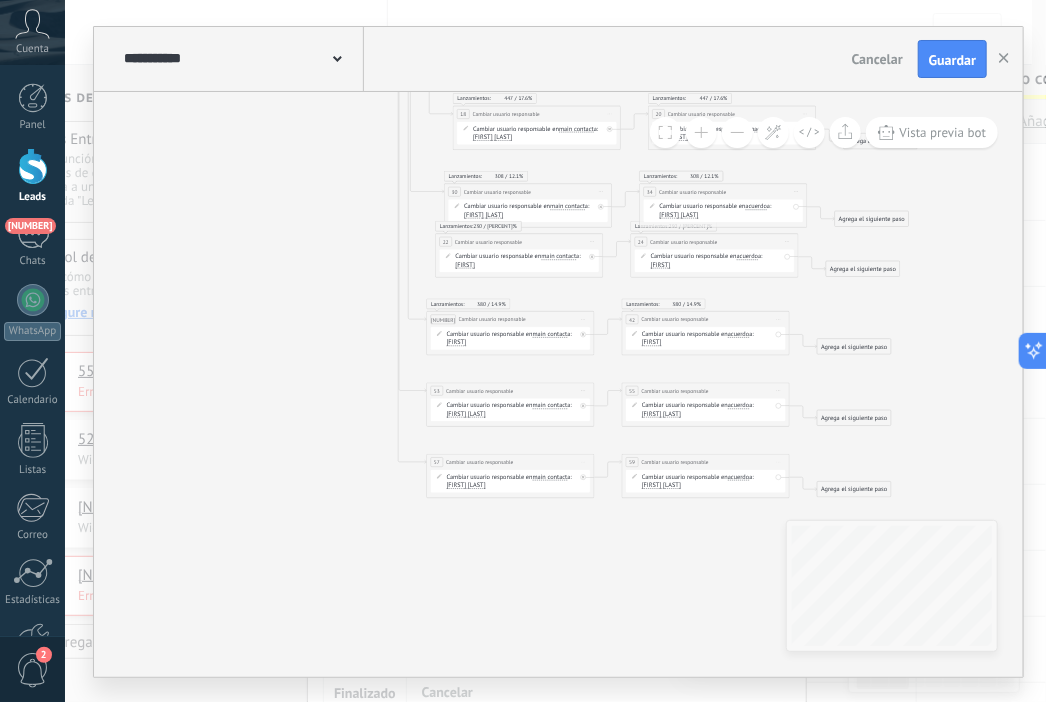 click on "[FIRST]" at bounding box center (492, 137) 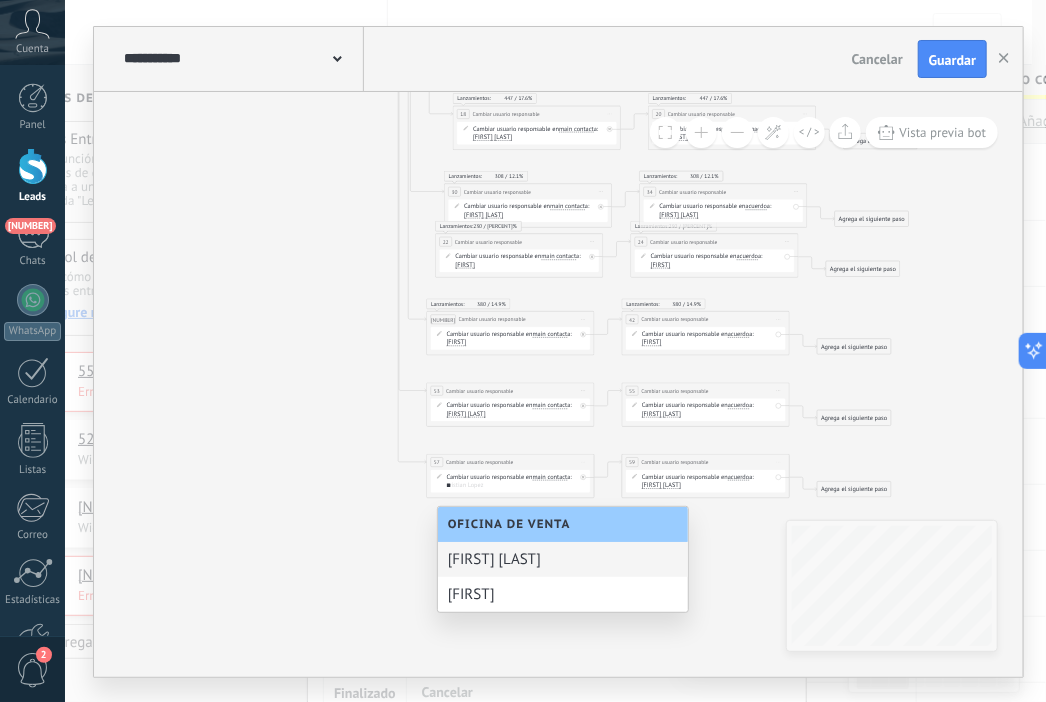 scroll, scrollTop: 0, scrollLeft: 0, axis: both 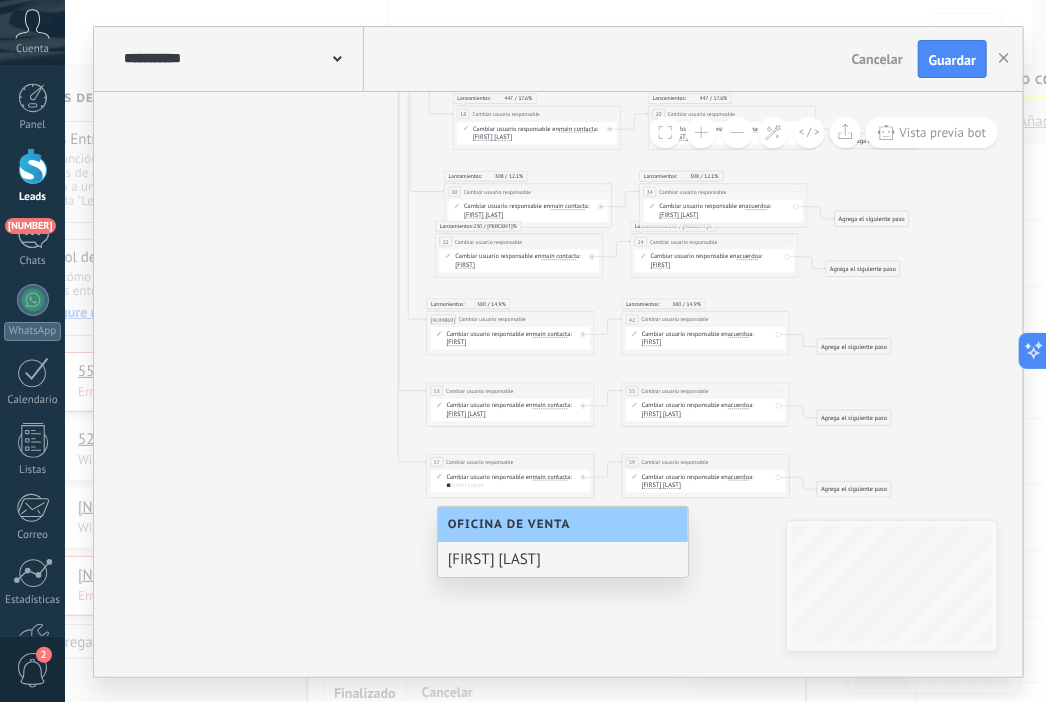 type on "**" 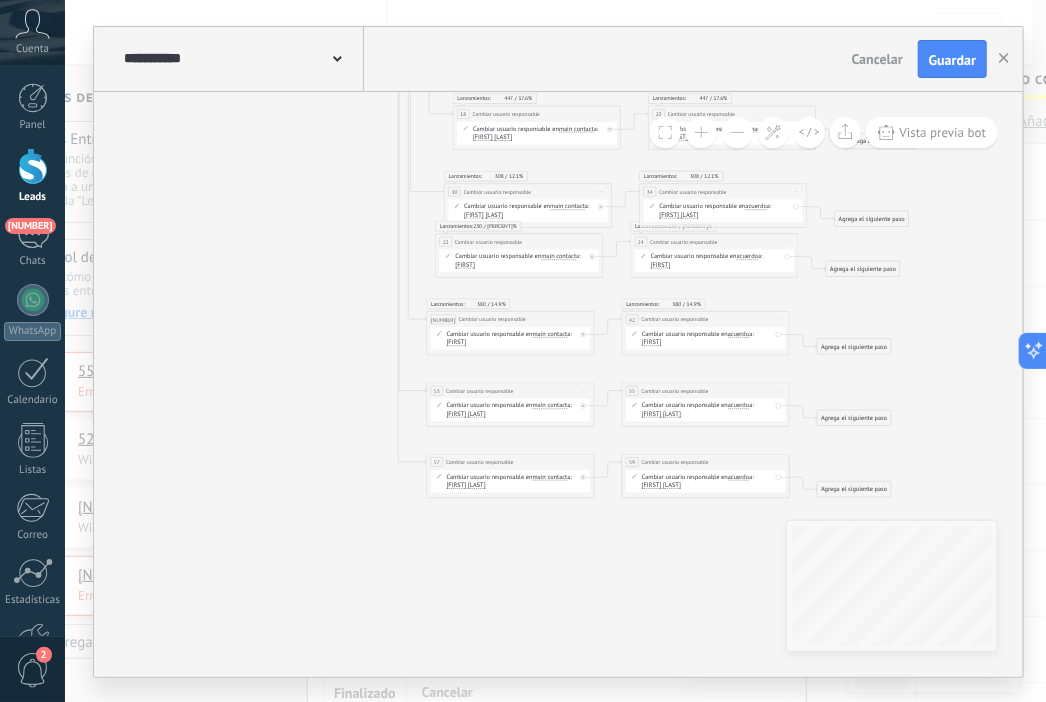 click on "[FIRST]" at bounding box center (492, 137) 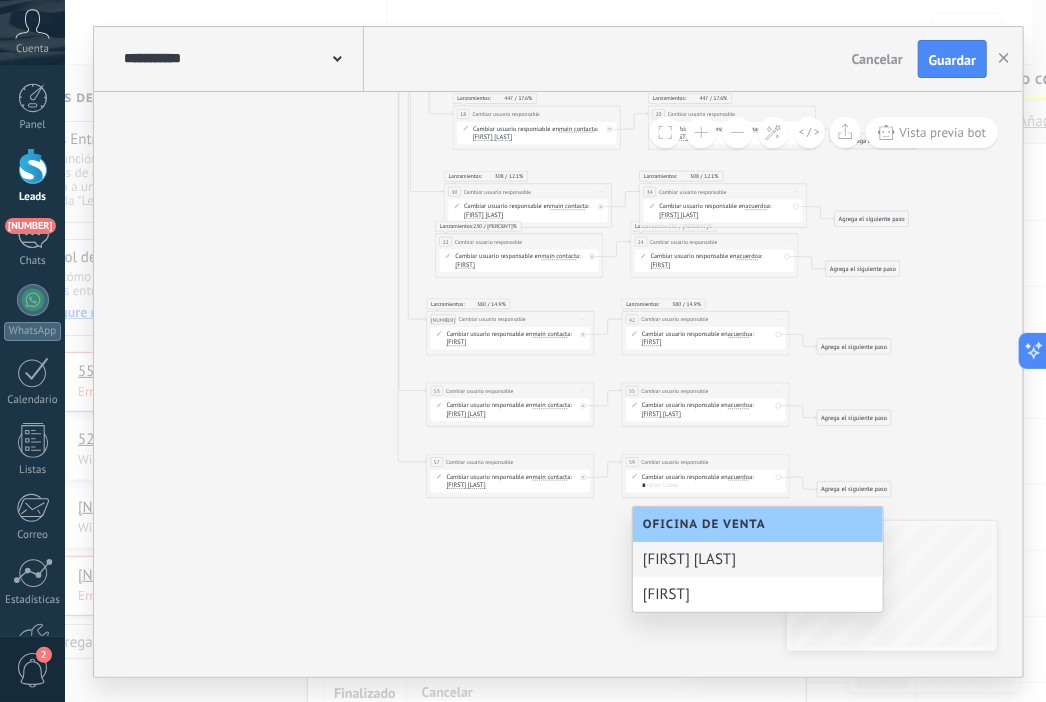 scroll, scrollTop: 0, scrollLeft: 0, axis: both 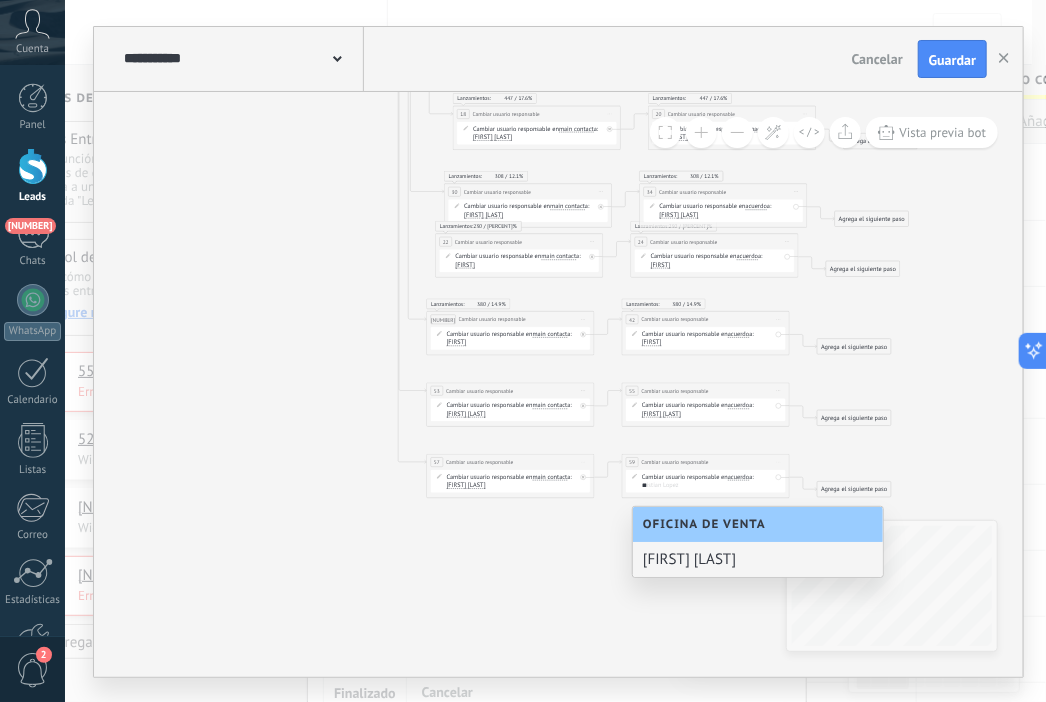 type on "**" 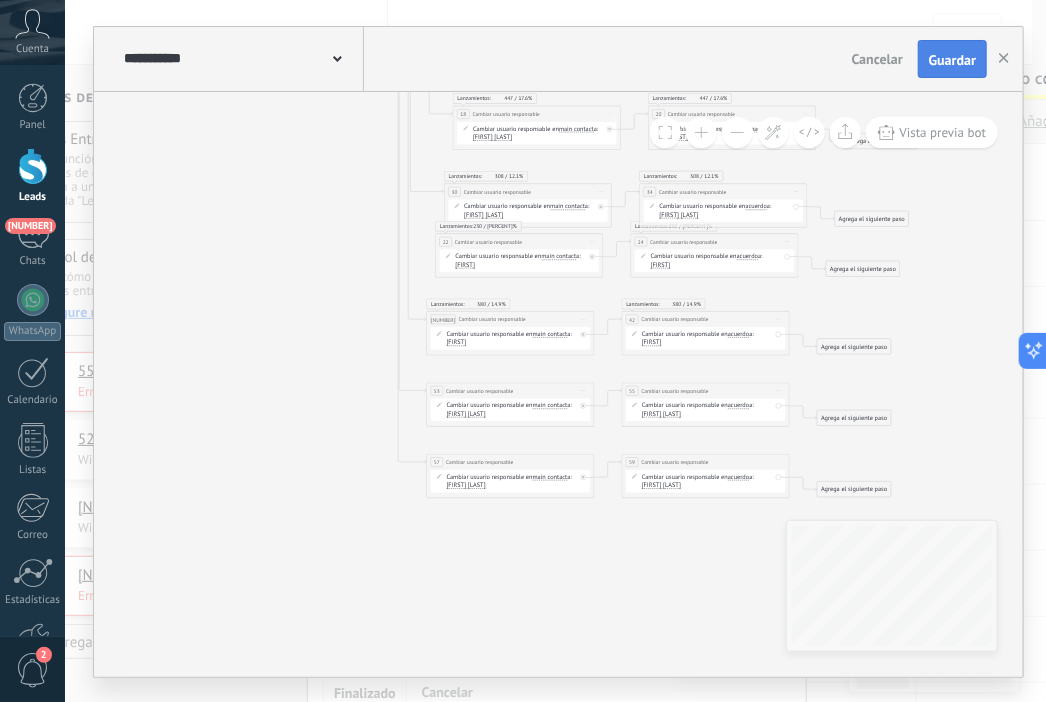 click on "Guardar" at bounding box center [952, 59] 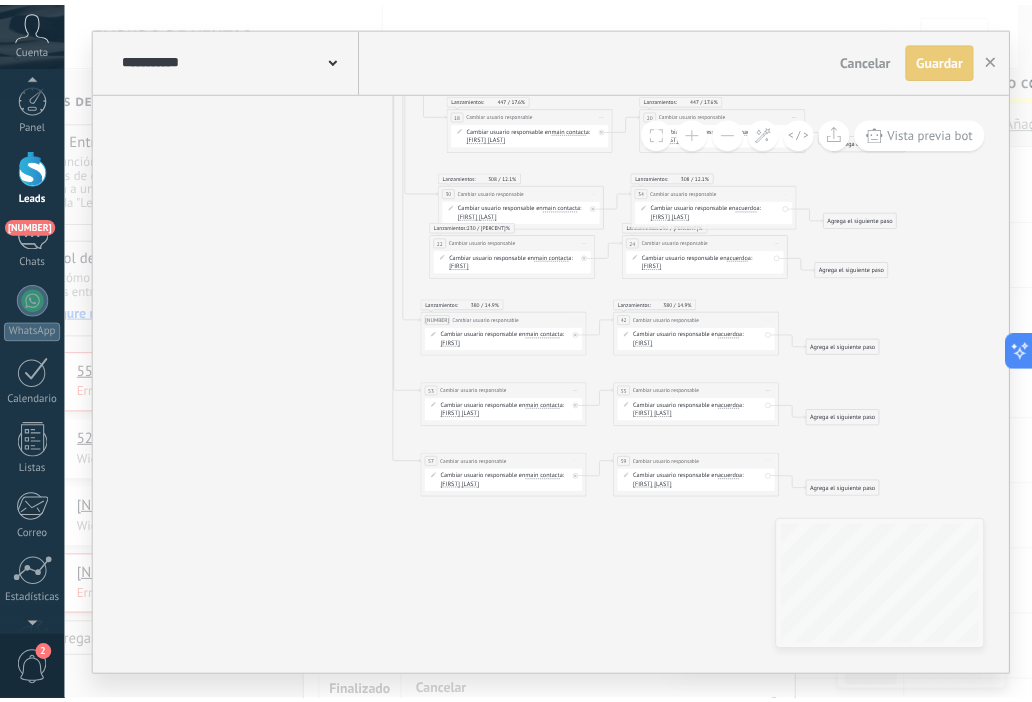 scroll, scrollTop: 0, scrollLeft: 0, axis: both 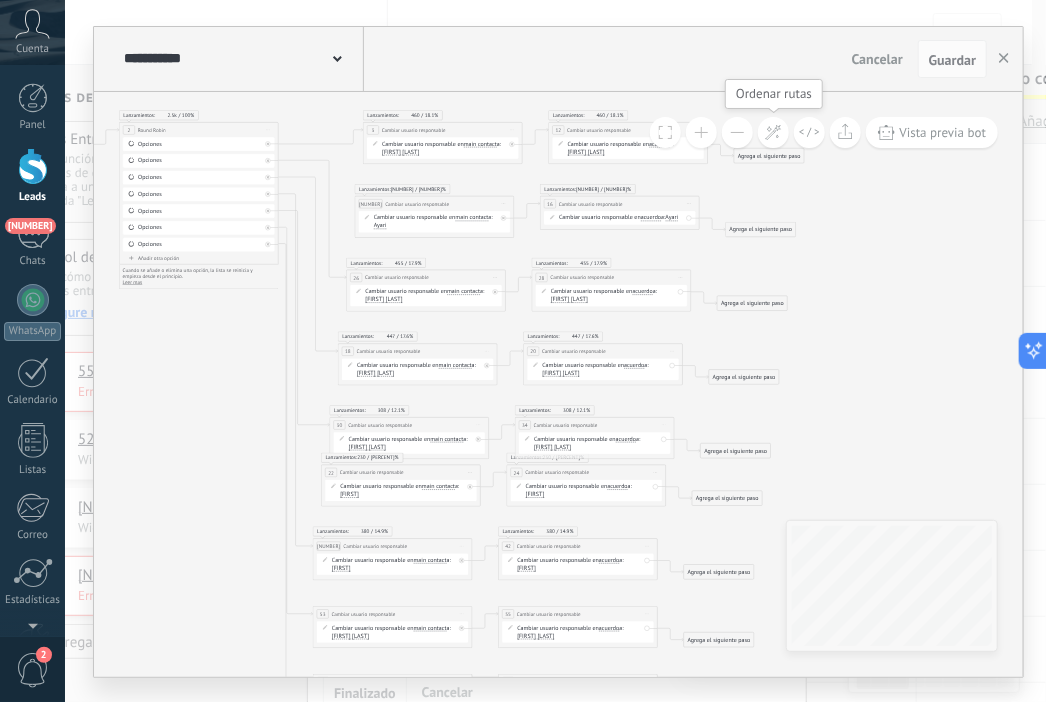 click at bounding box center [773, 132] 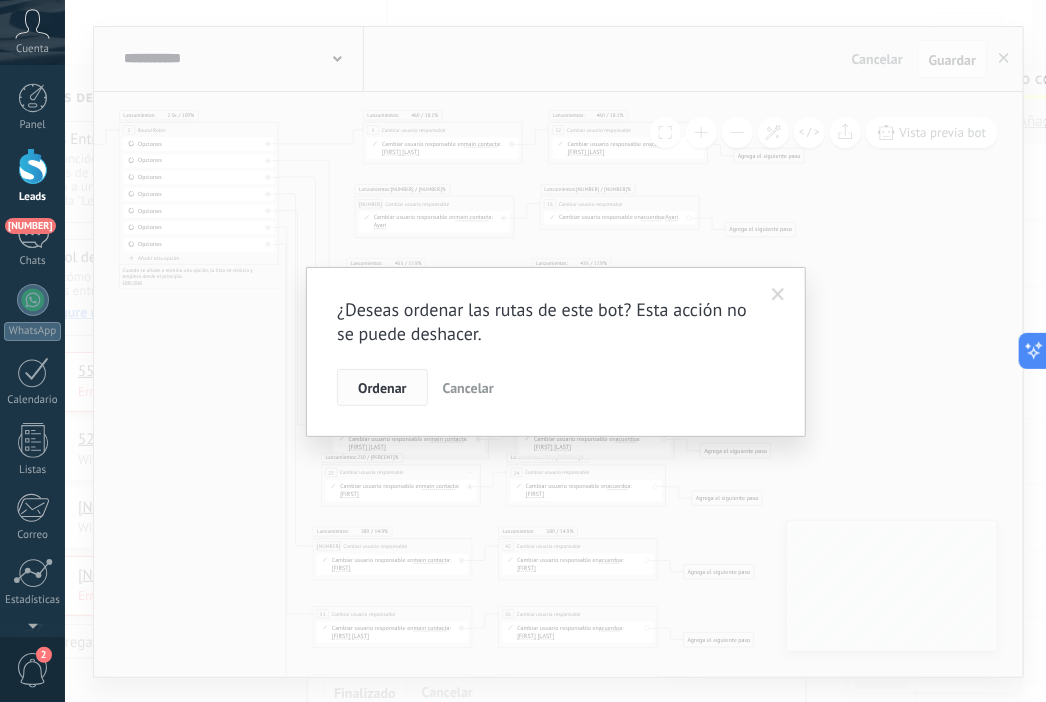 click on "Ordenar" at bounding box center (382, 388) 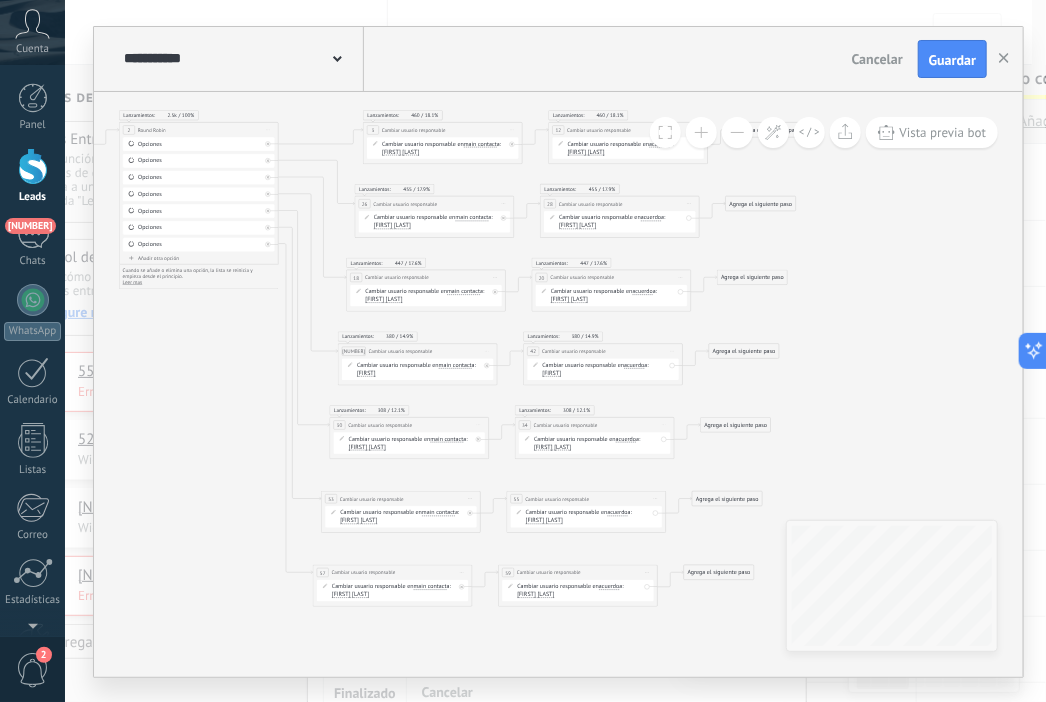 click on "**********" at bounding box center (555, 351) 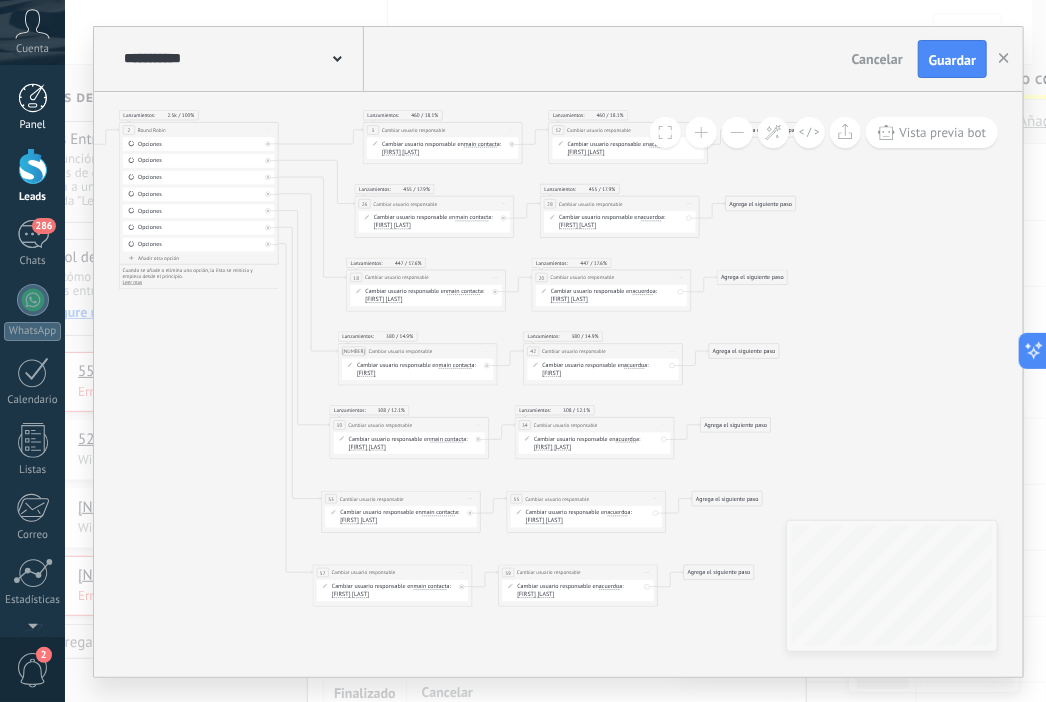 click at bounding box center [33, 98] 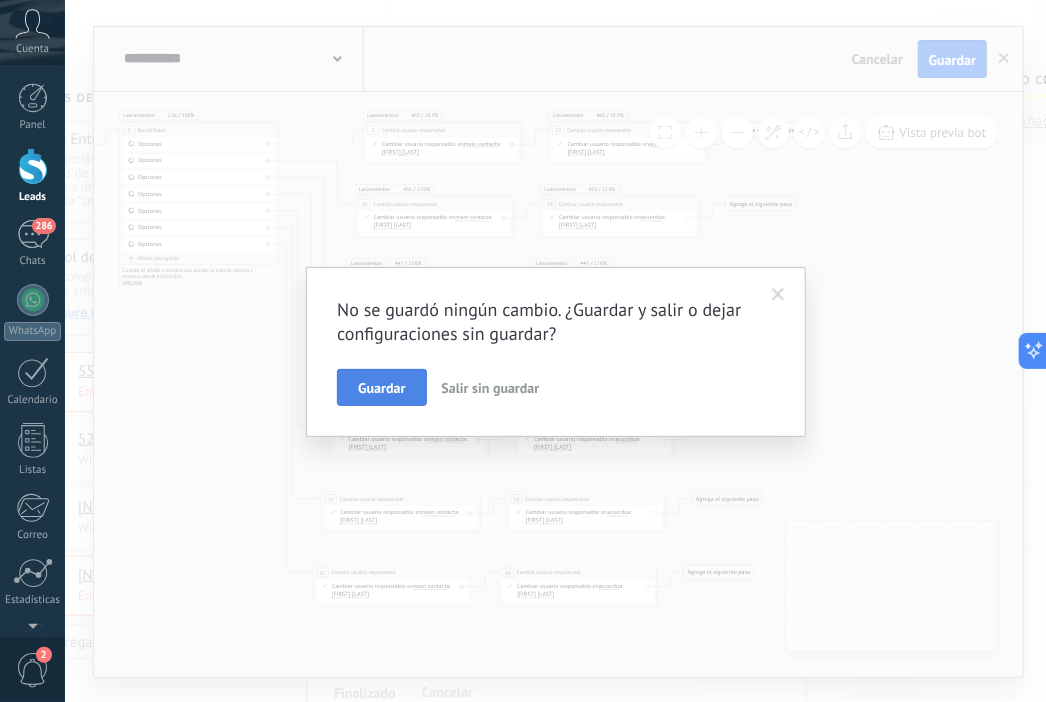click on "Guardar" at bounding box center (381, 388) 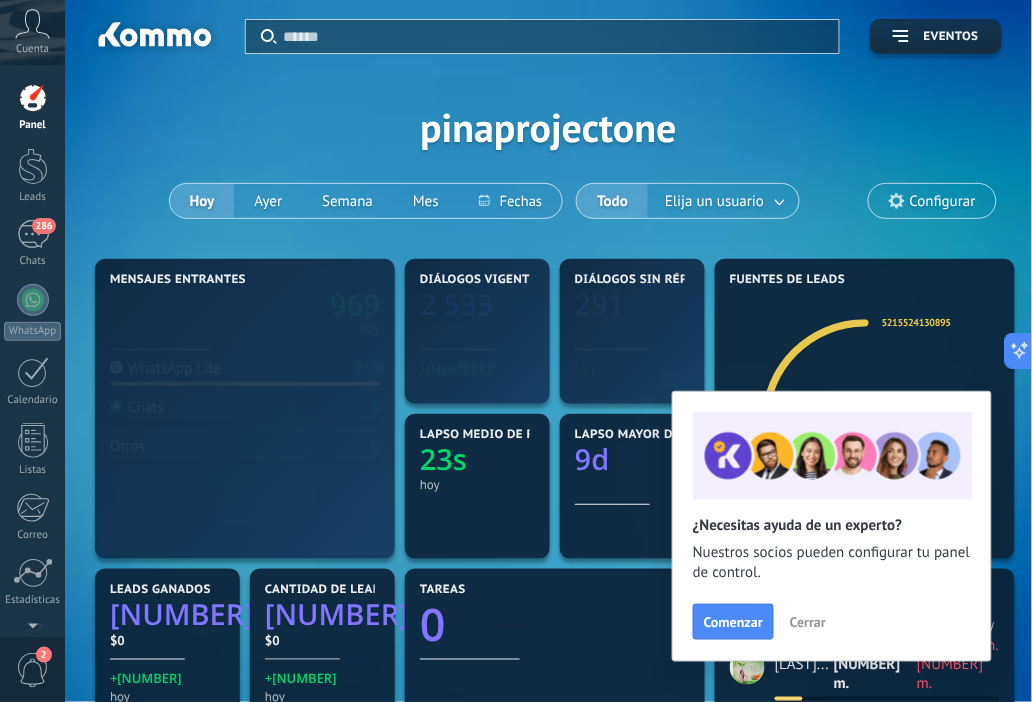 scroll, scrollTop: 999756, scrollLeft: 999394, axis: both 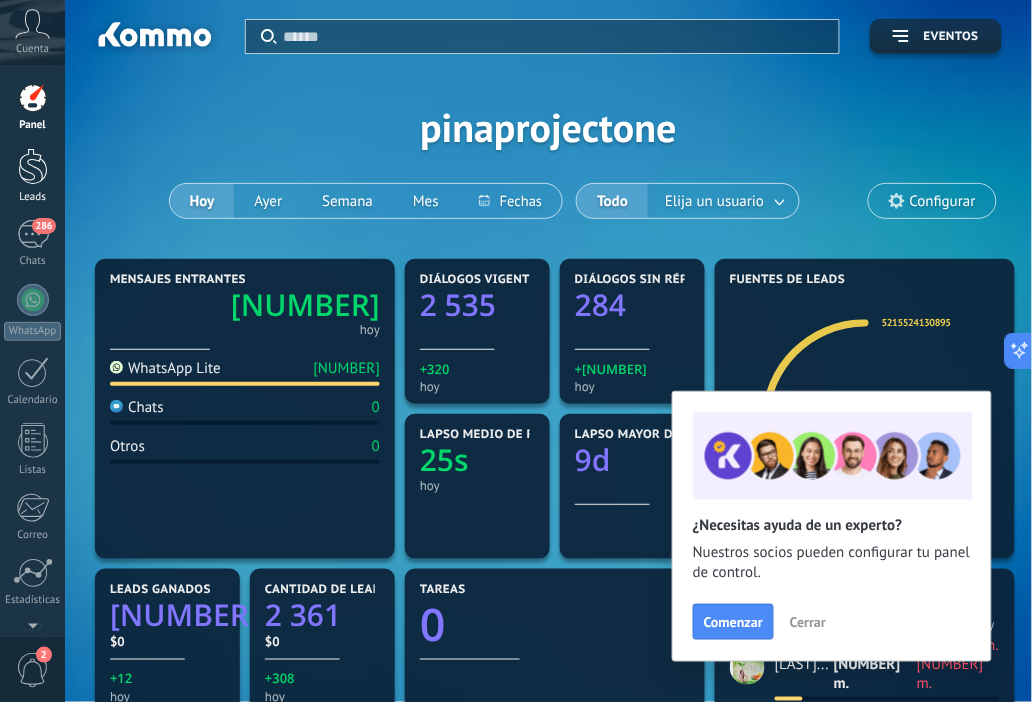 click on "Leads" at bounding box center [32, 176] 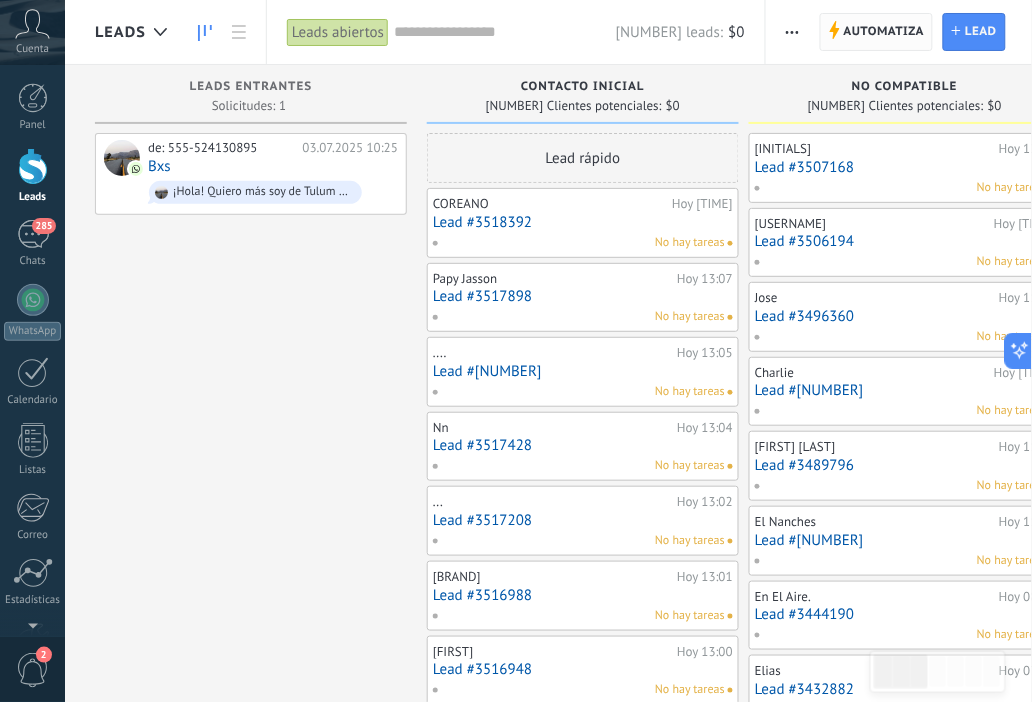 click on "[BRAND] [BRAND]" at bounding box center (877, 32) 